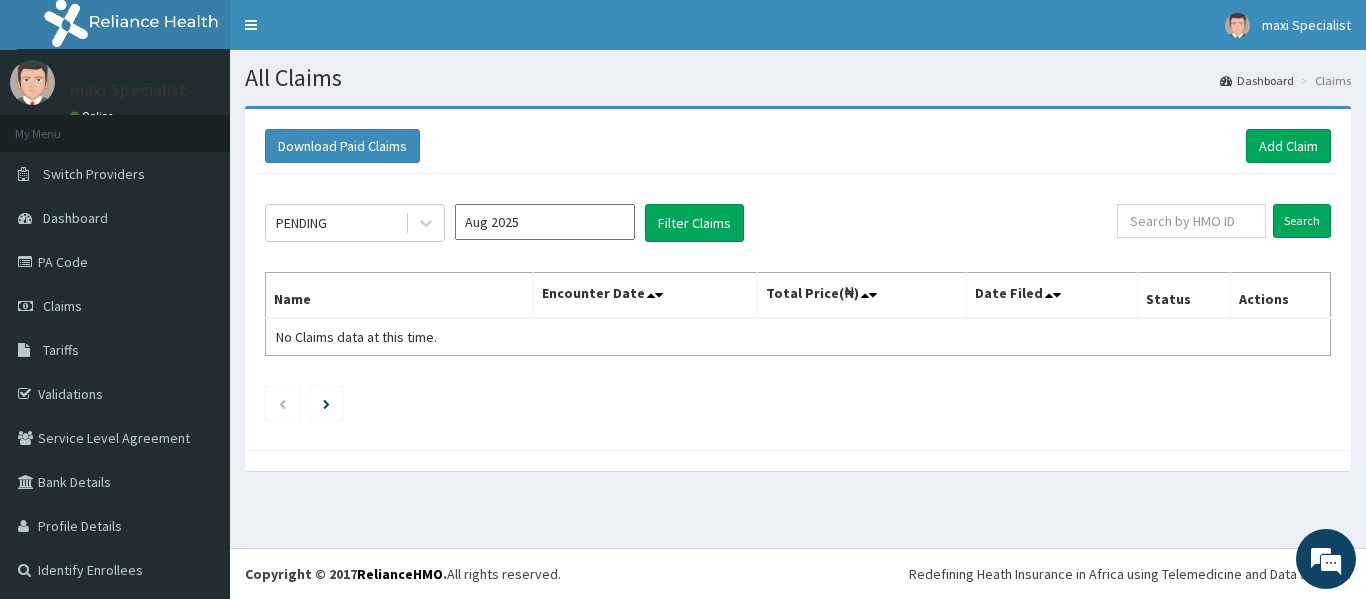 scroll, scrollTop: 0, scrollLeft: 0, axis: both 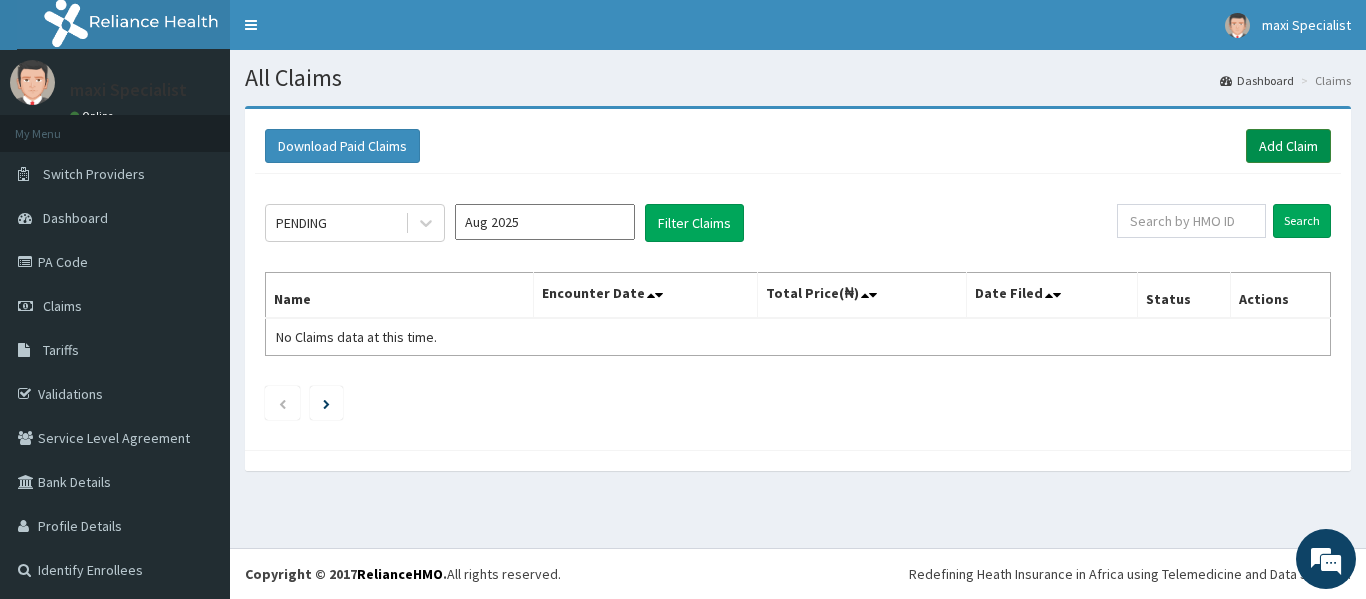 click on "Add Claim" at bounding box center [1288, 146] 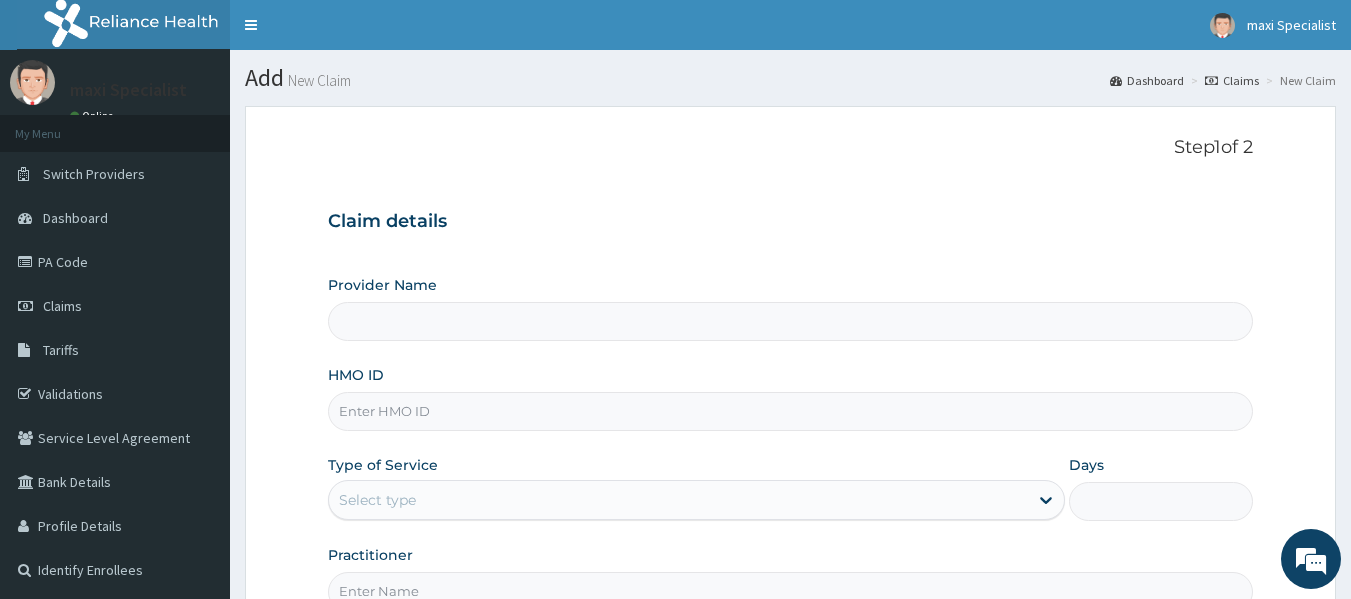 scroll, scrollTop: 0, scrollLeft: 0, axis: both 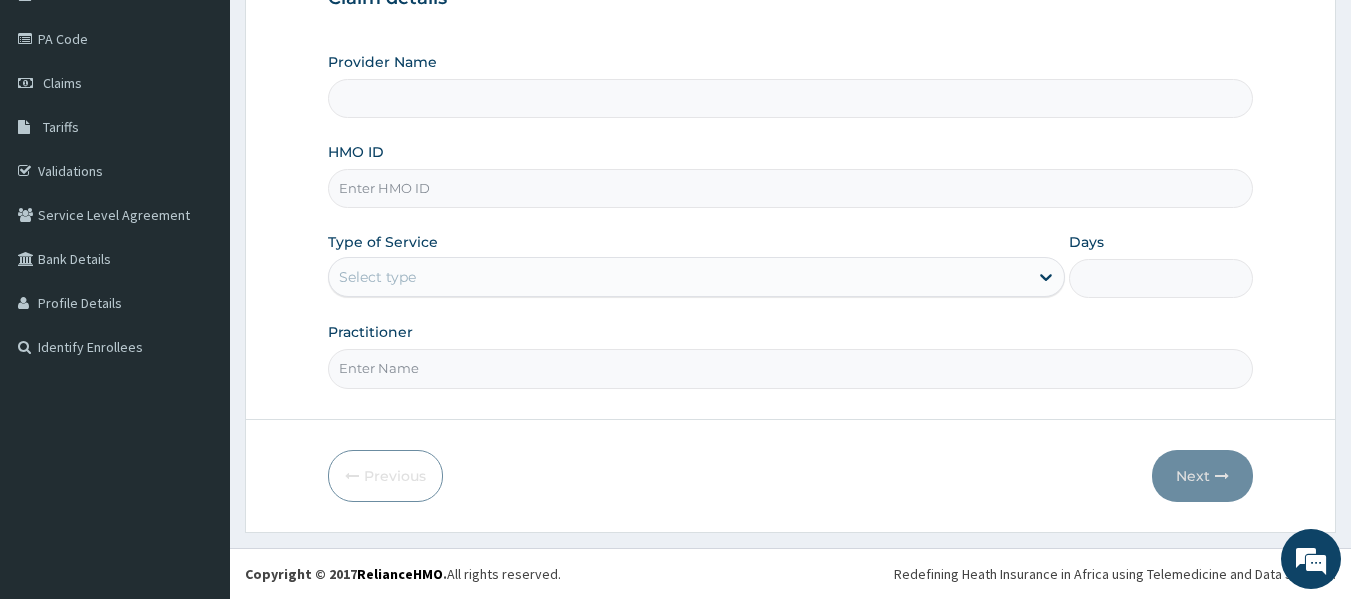 type on "Maxi Specialist Eye Clinic -Ikeja" 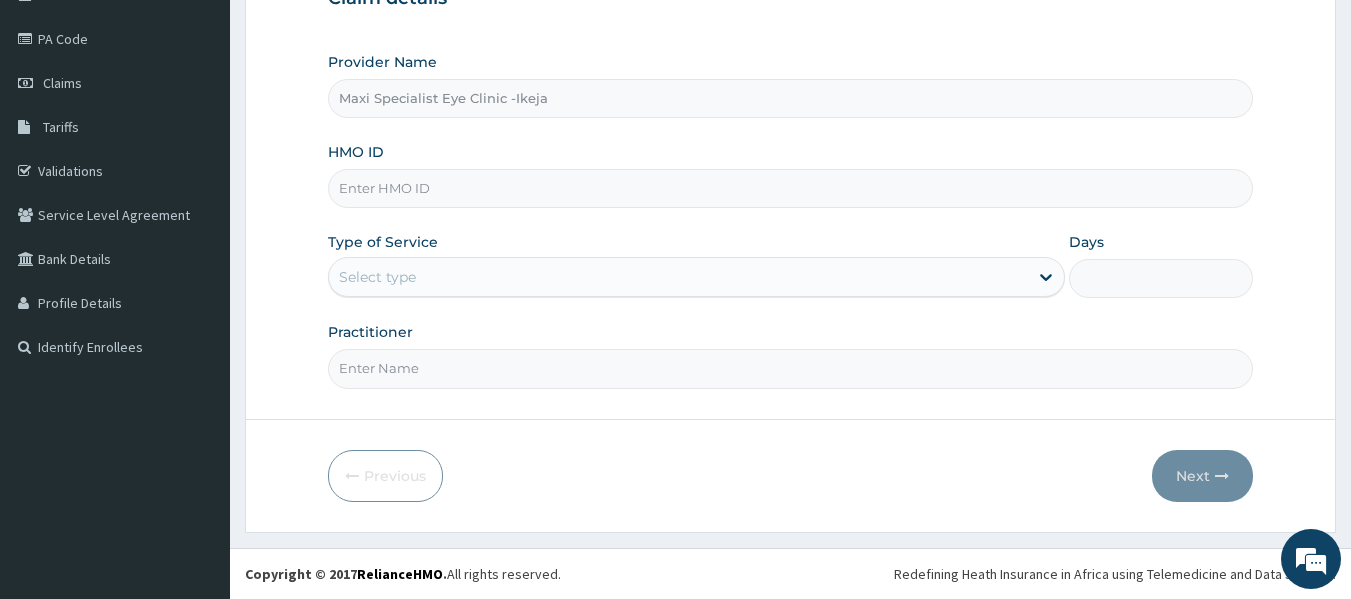 click on "HMO ID" at bounding box center (791, 175) 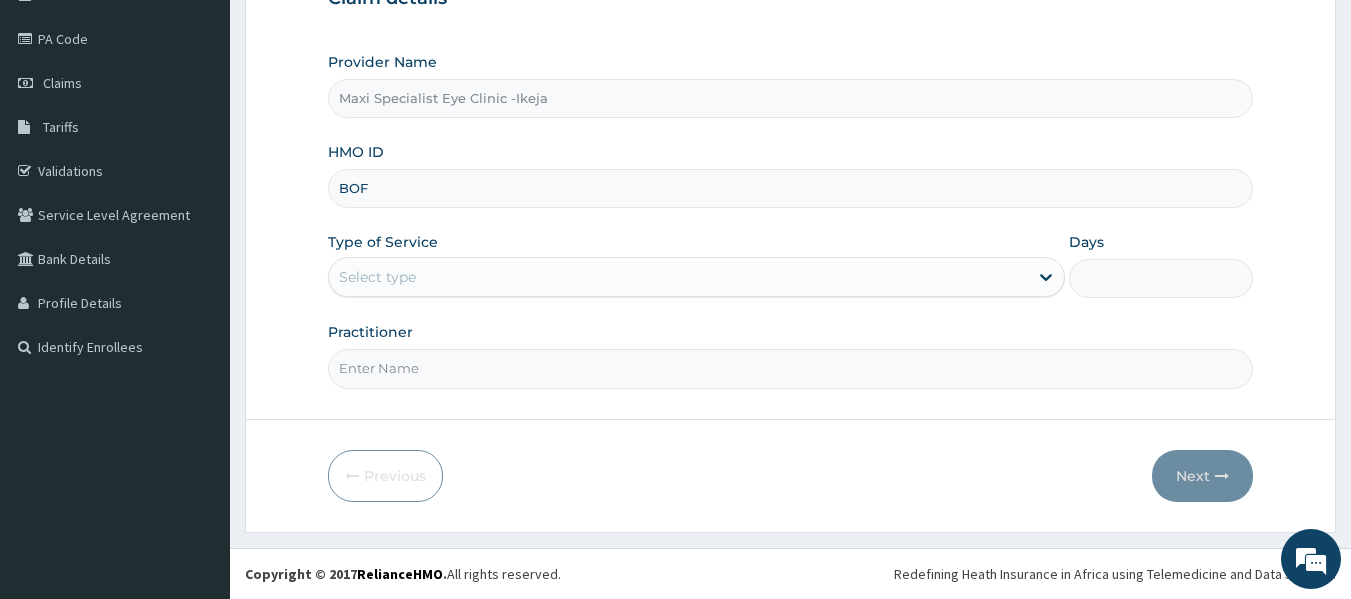 scroll, scrollTop: 0, scrollLeft: 0, axis: both 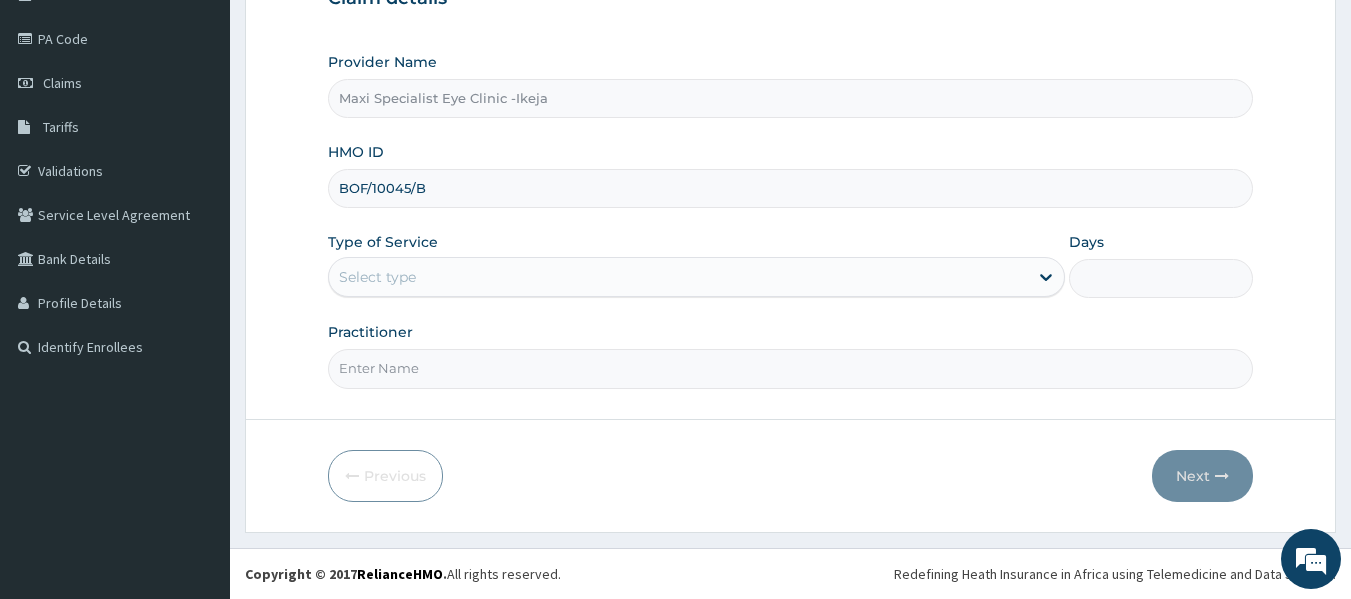 type on "BOF/10045/B" 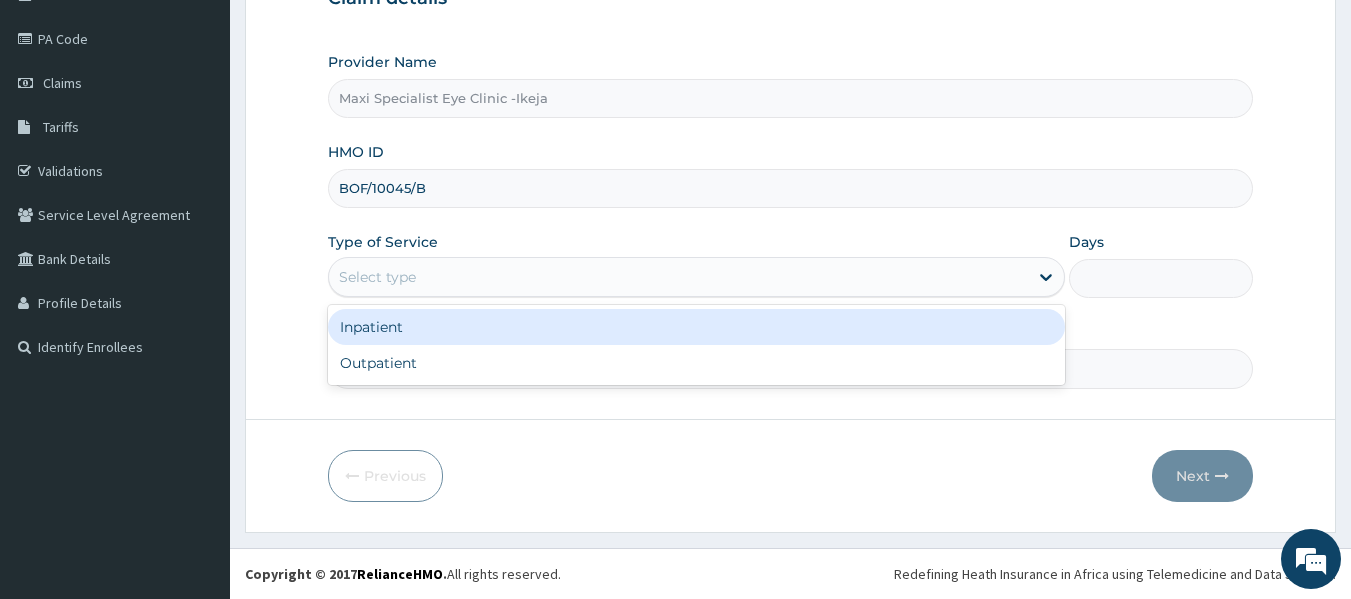 click on "Select type" at bounding box center (678, 277) 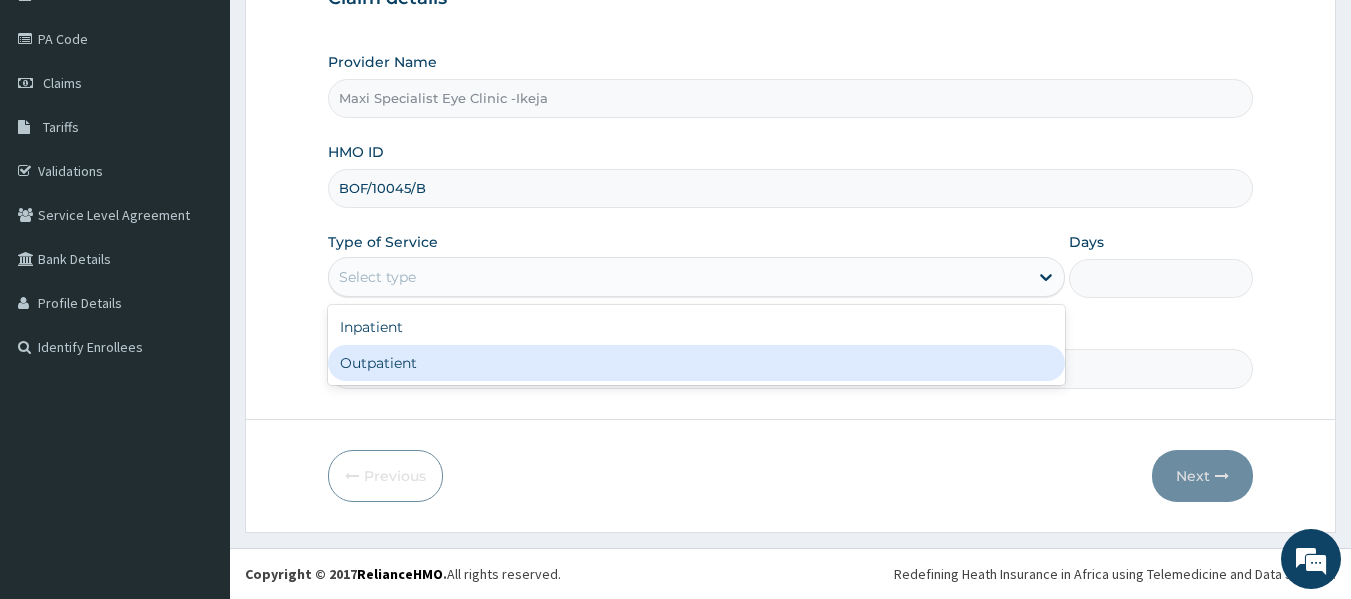 click on "Outpatient" at bounding box center [696, 363] 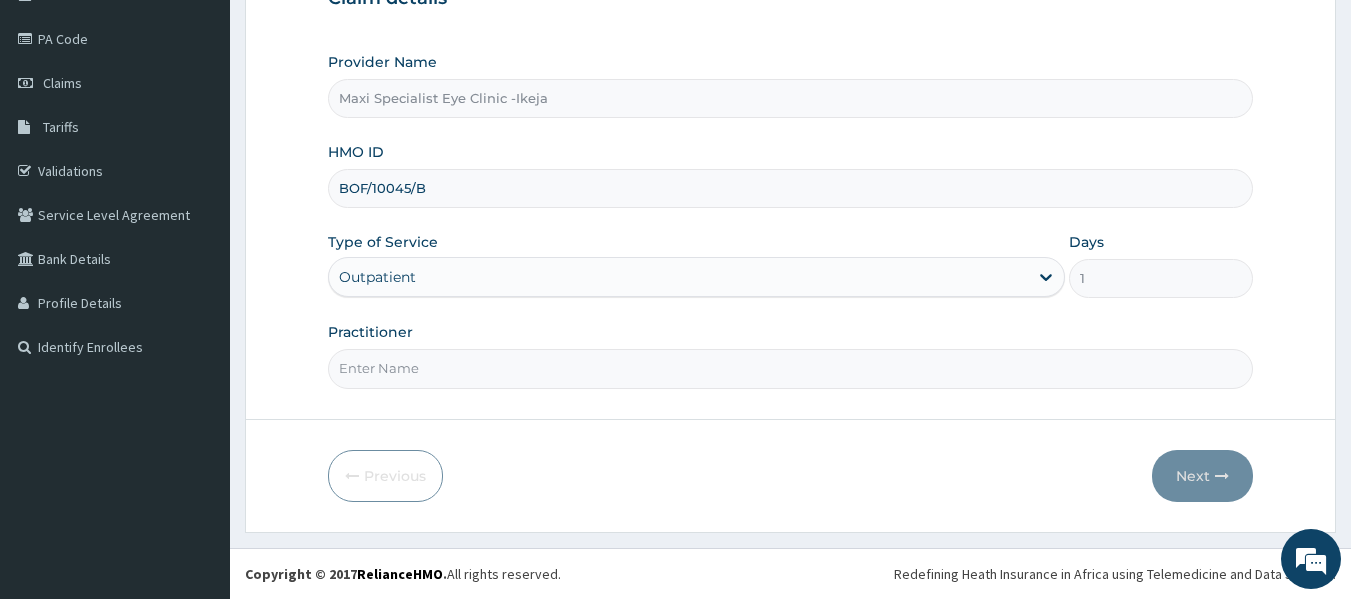 click on "Practitioner" at bounding box center (791, 368) 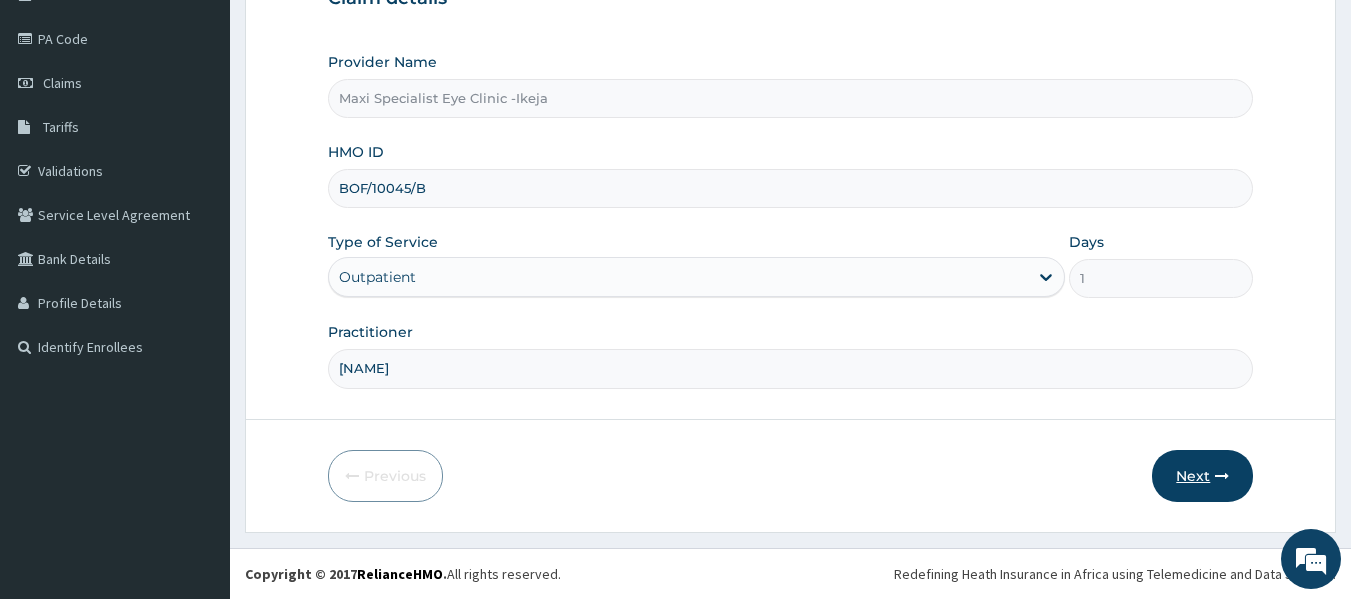 type on "PHILOMENA" 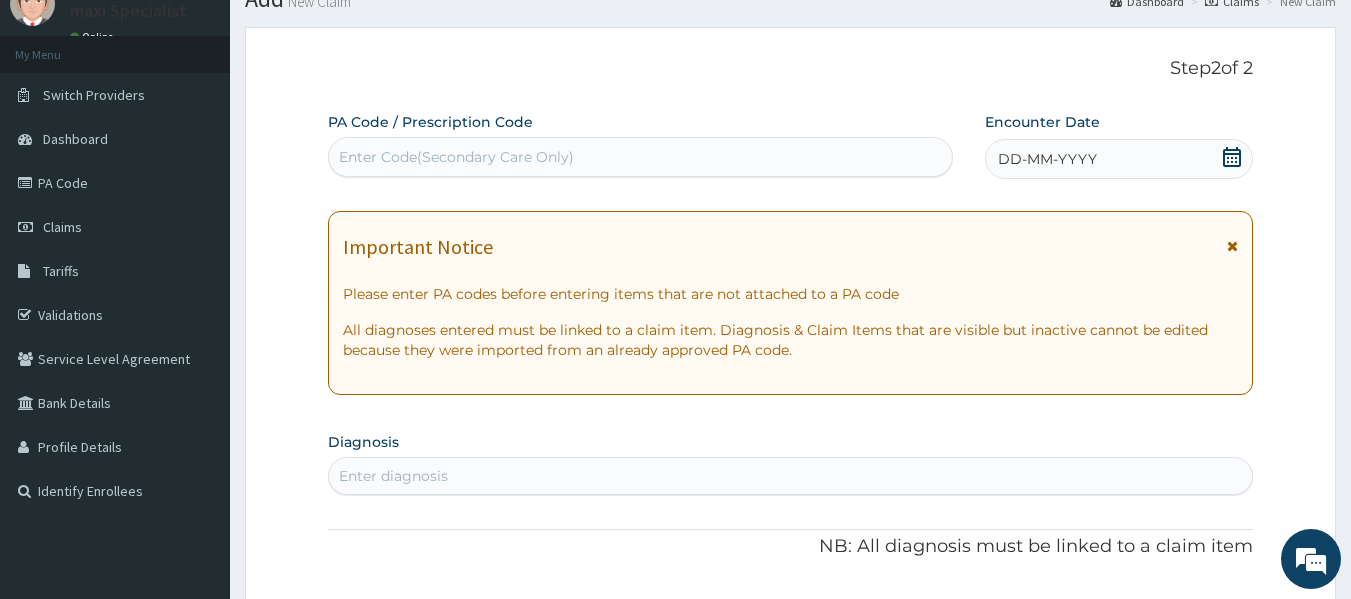 scroll, scrollTop: 23, scrollLeft: 0, axis: vertical 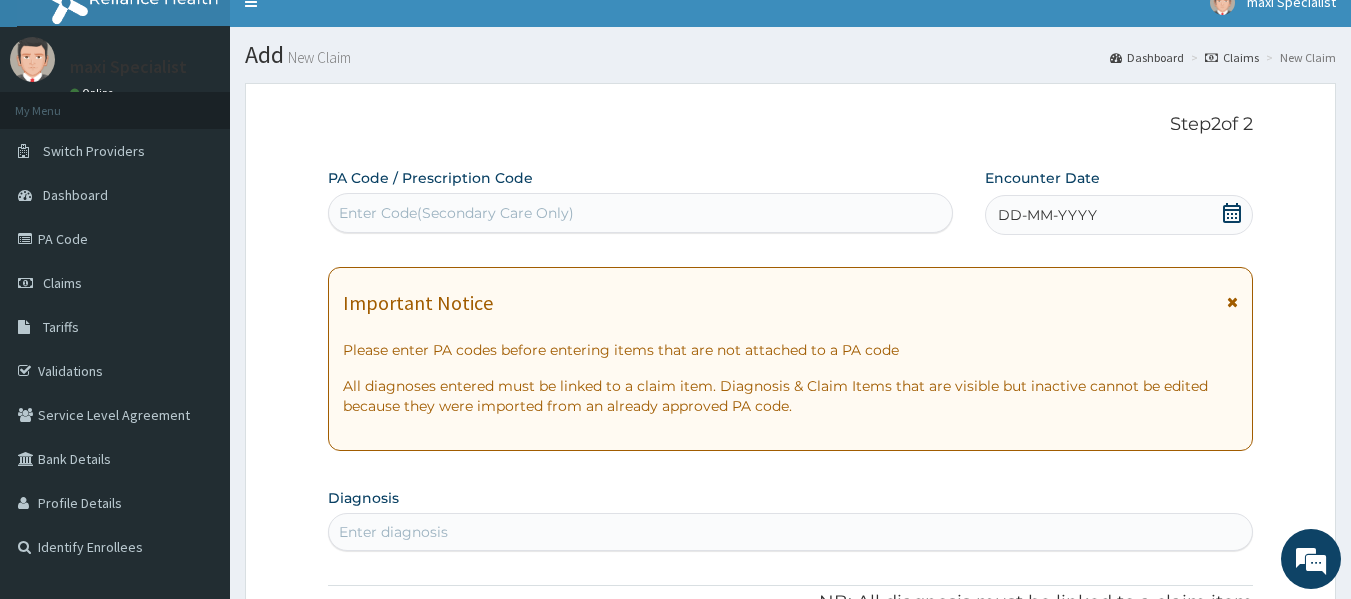 drag, startPoint x: 669, startPoint y: 199, endPoint x: 627, endPoint y: 263, distance: 76.55064 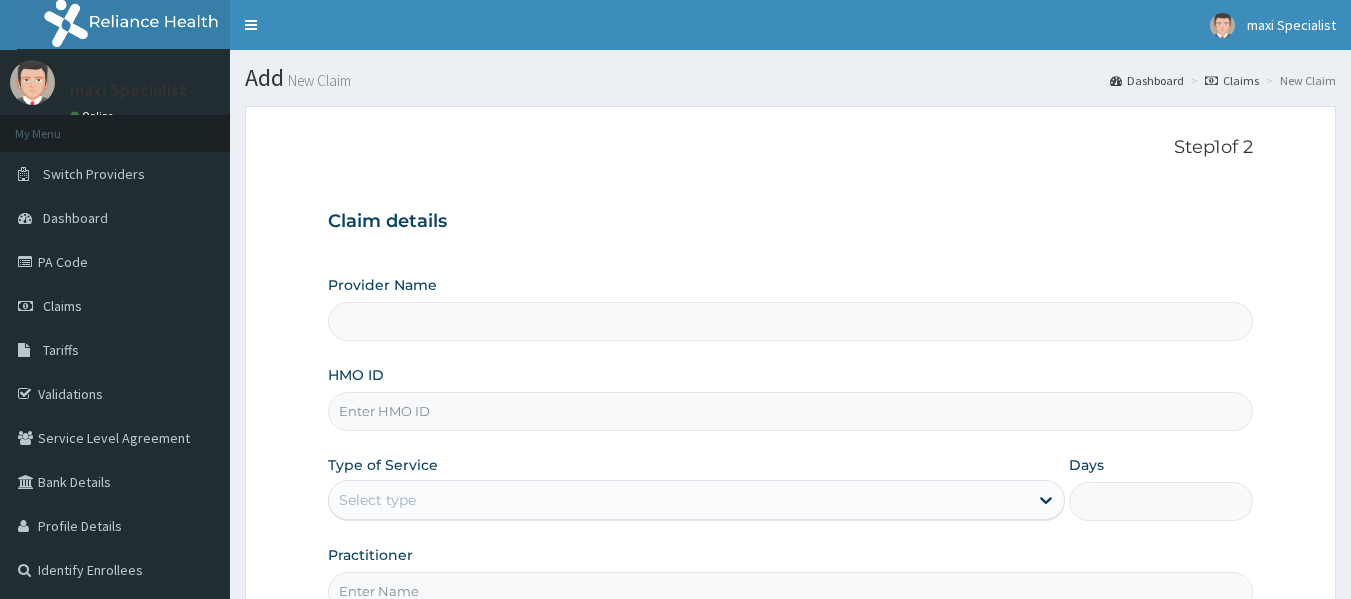 scroll, scrollTop: 23, scrollLeft: 0, axis: vertical 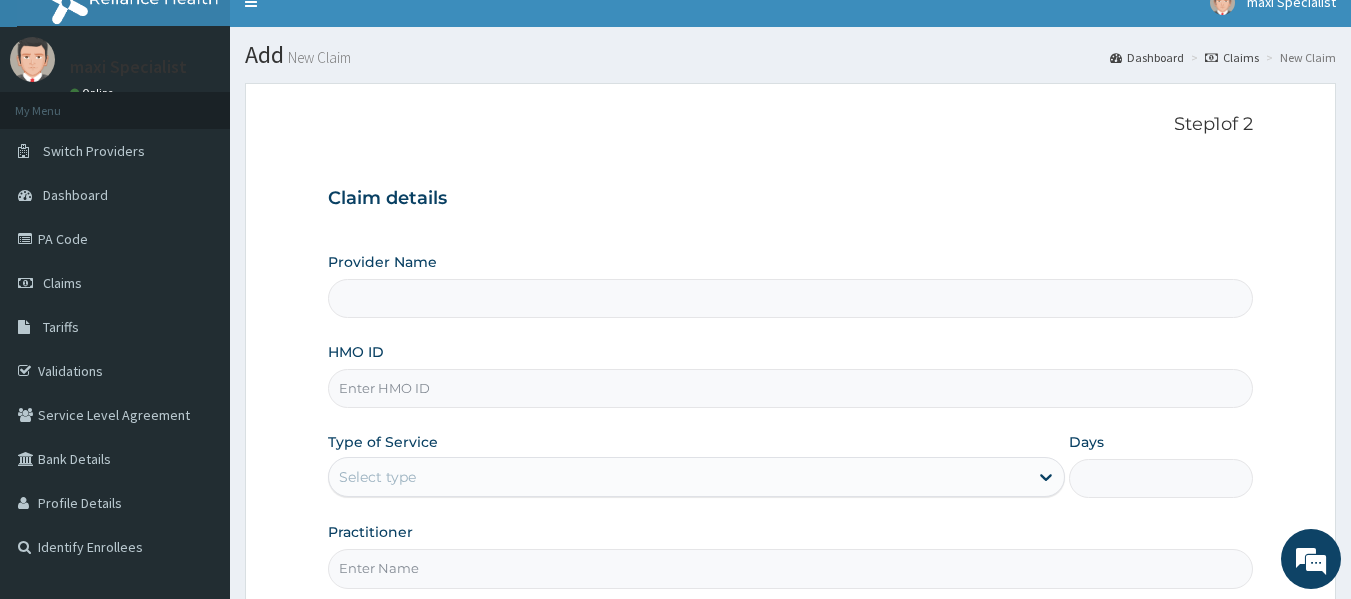 type on "Maxi Specialist Eye Clinic -Ikeja" 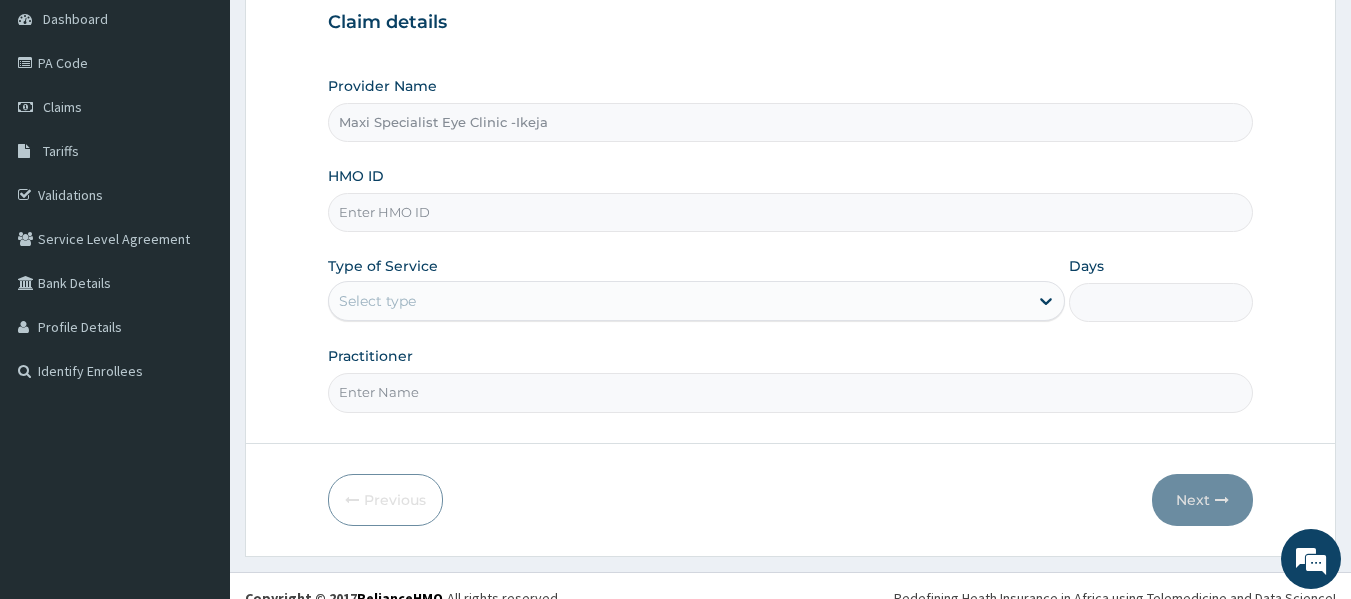 scroll, scrollTop: 200, scrollLeft: 0, axis: vertical 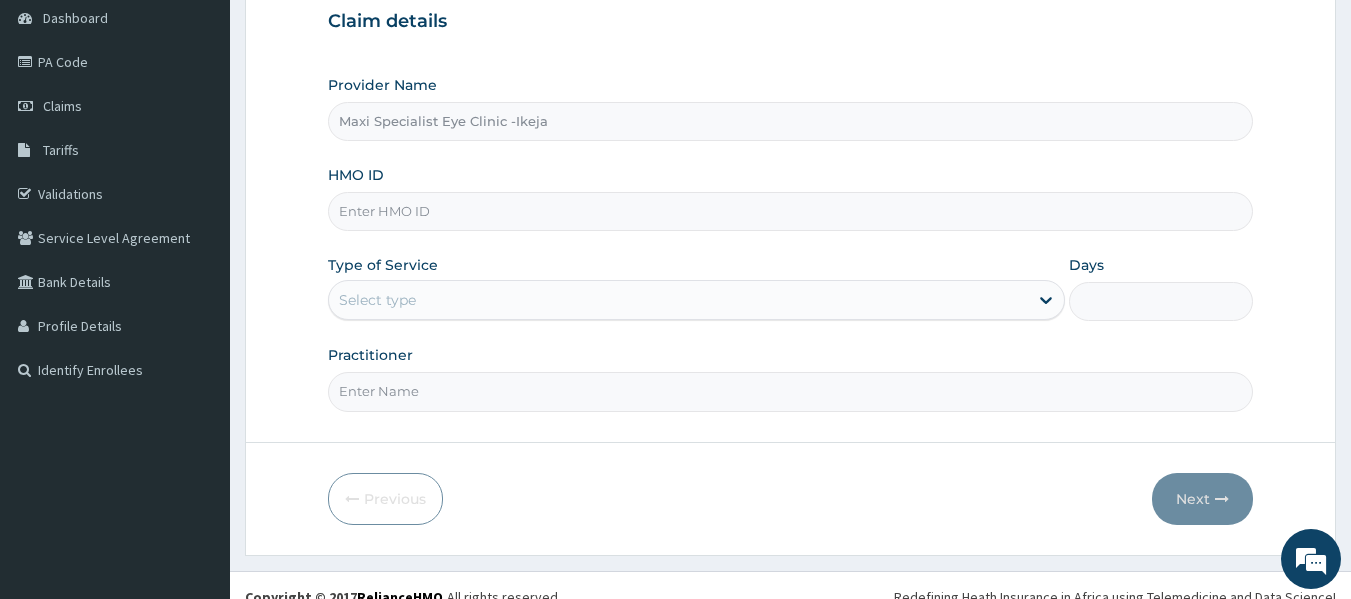 click on "HMO ID" at bounding box center [791, 211] 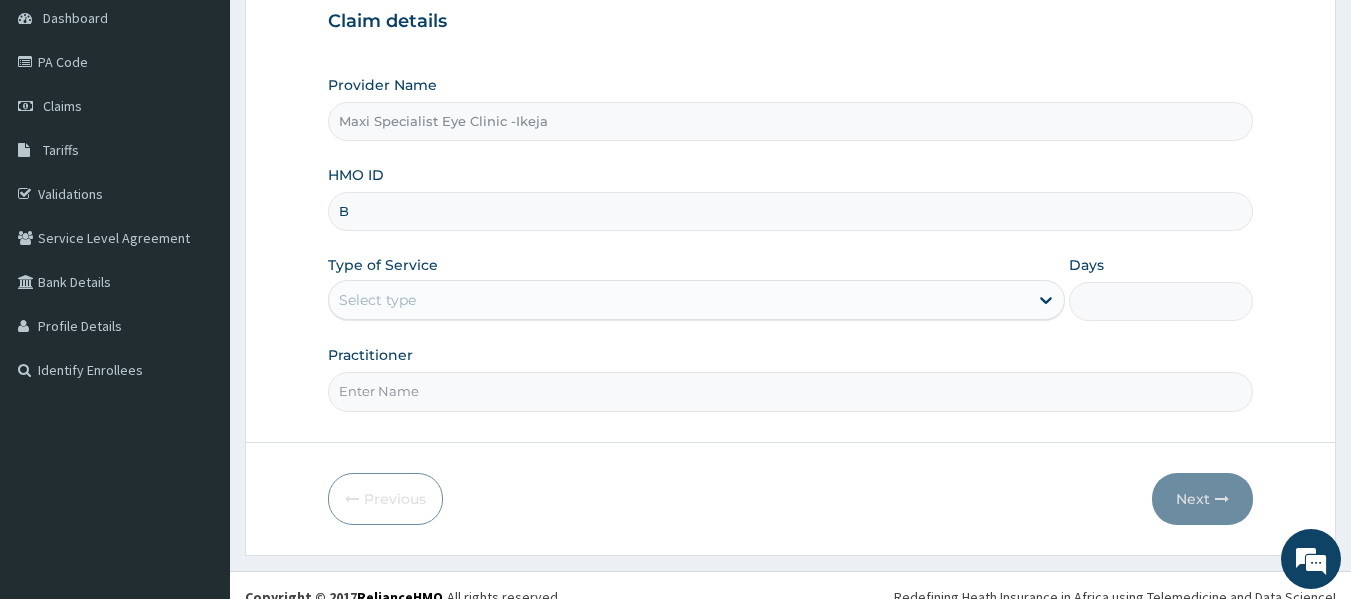 scroll, scrollTop: 0, scrollLeft: 0, axis: both 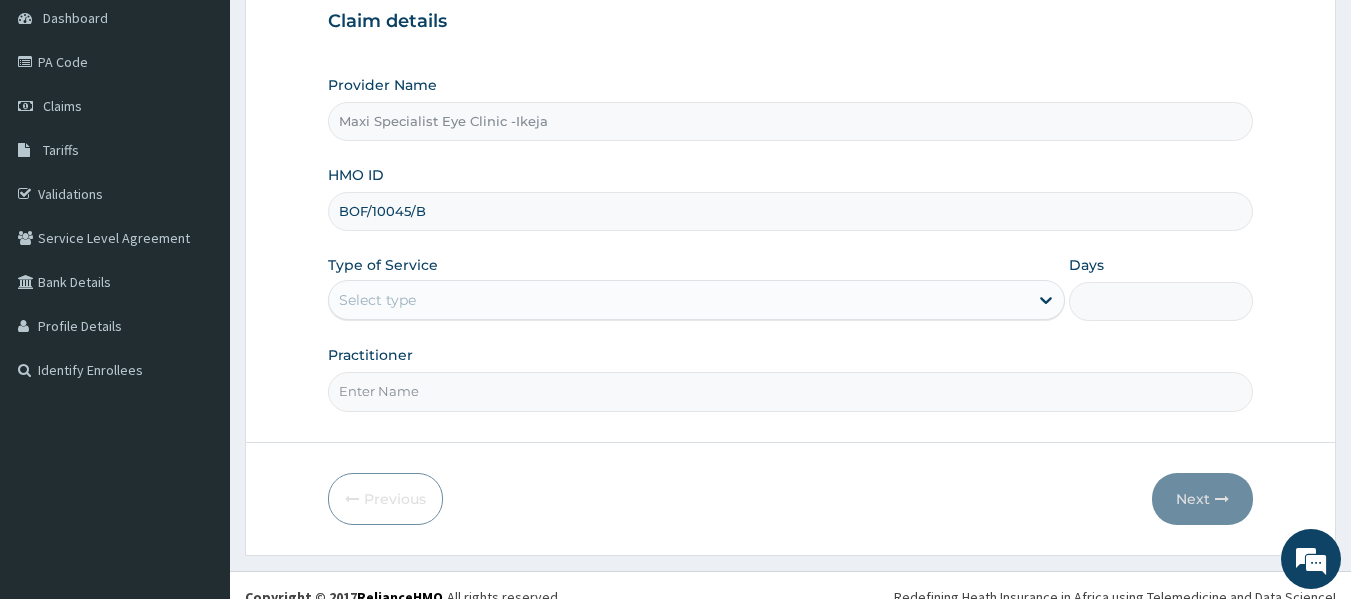 type on "BOF/10045/B" 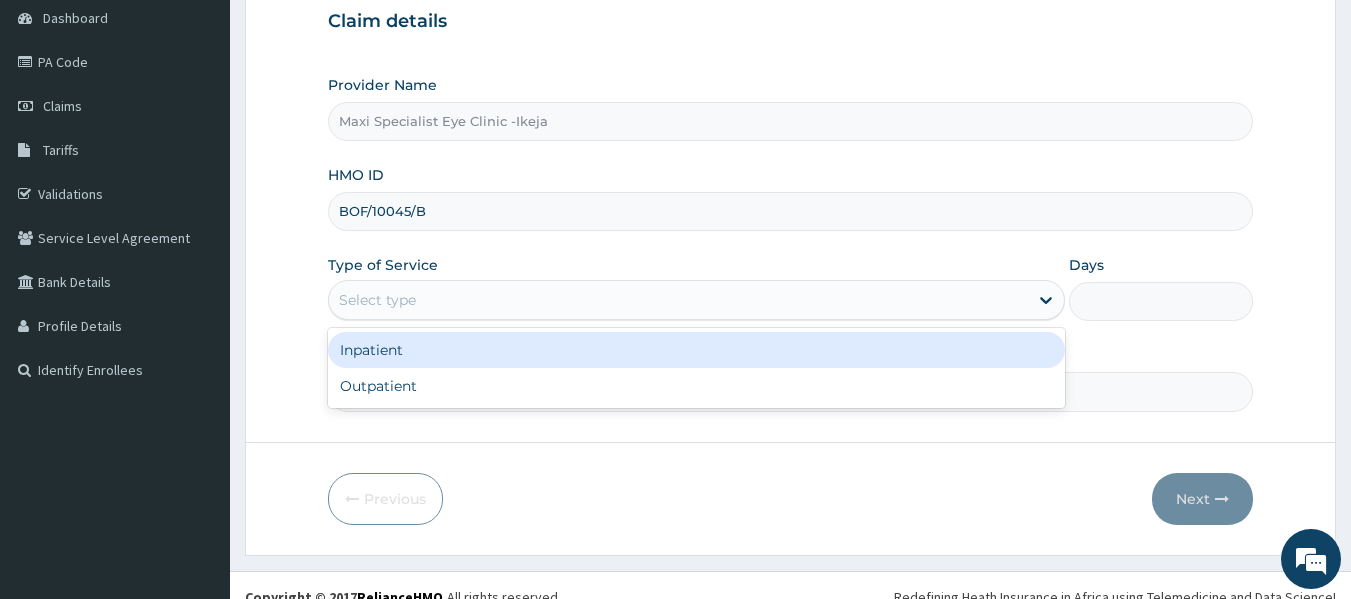 click on "Select type" at bounding box center [678, 300] 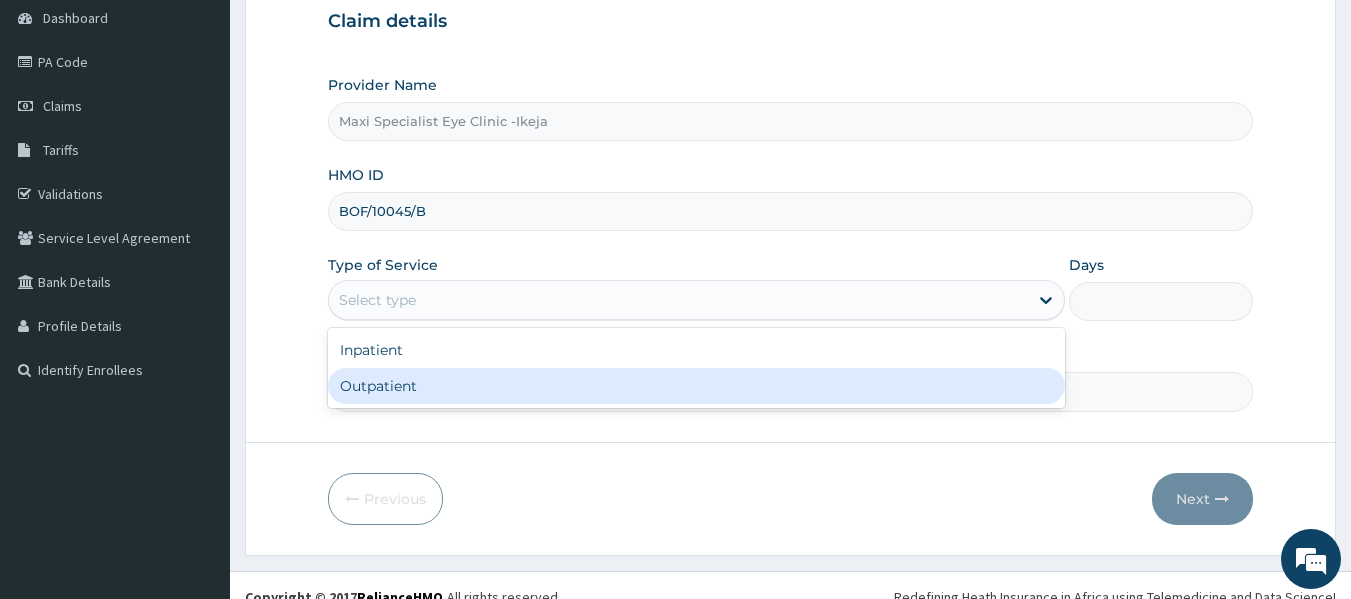 click on "Outpatient" at bounding box center [696, 386] 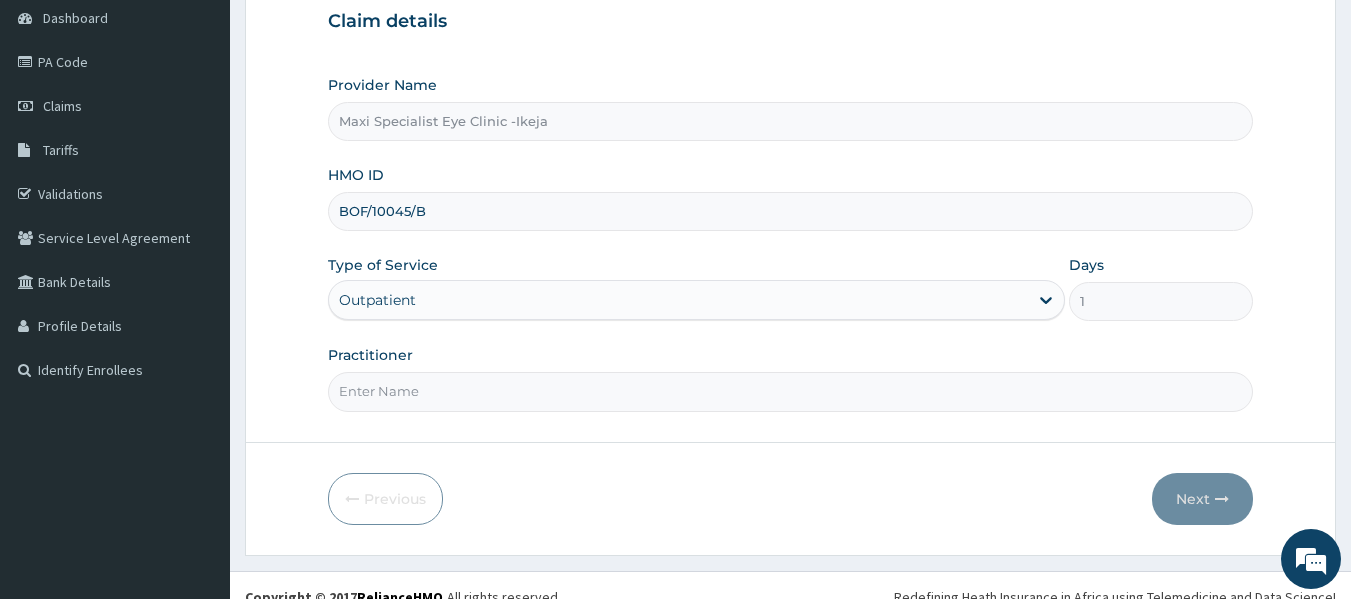 click on "Practitioner" at bounding box center (791, 391) 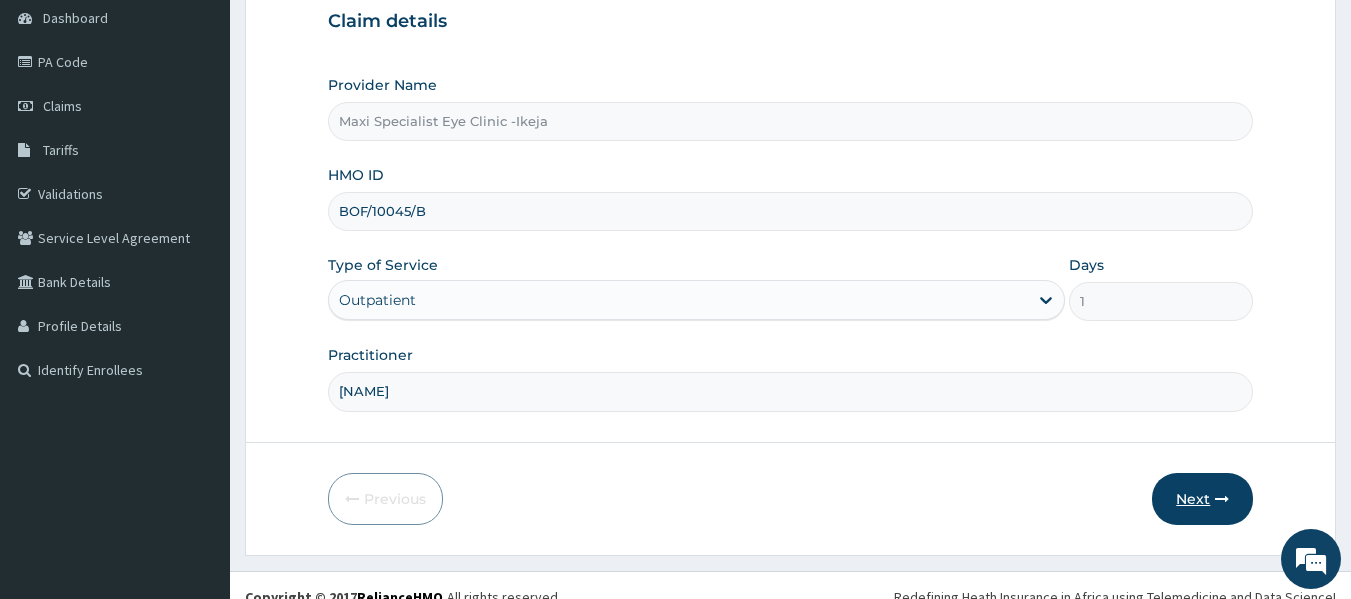 type on "PHILOMENA" 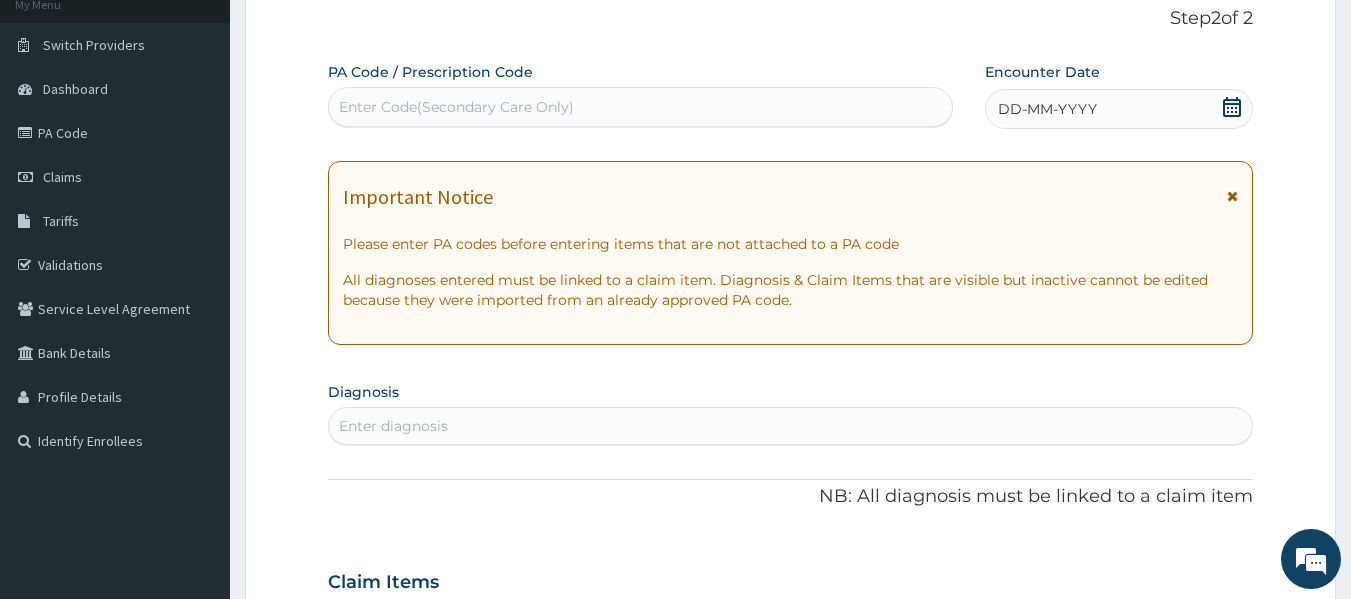 scroll, scrollTop: 100, scrollLeft: 0, axis: vertical 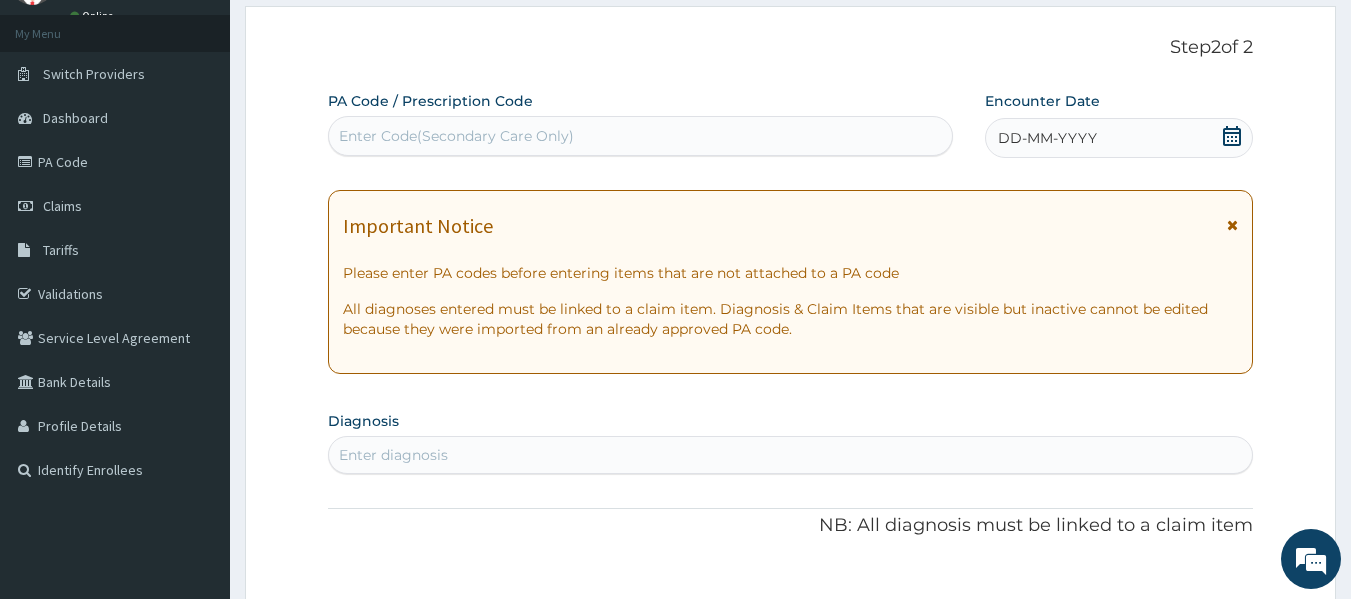 click on "Enter Code(Secondary Care Only)" at bounding box center (641, 136) 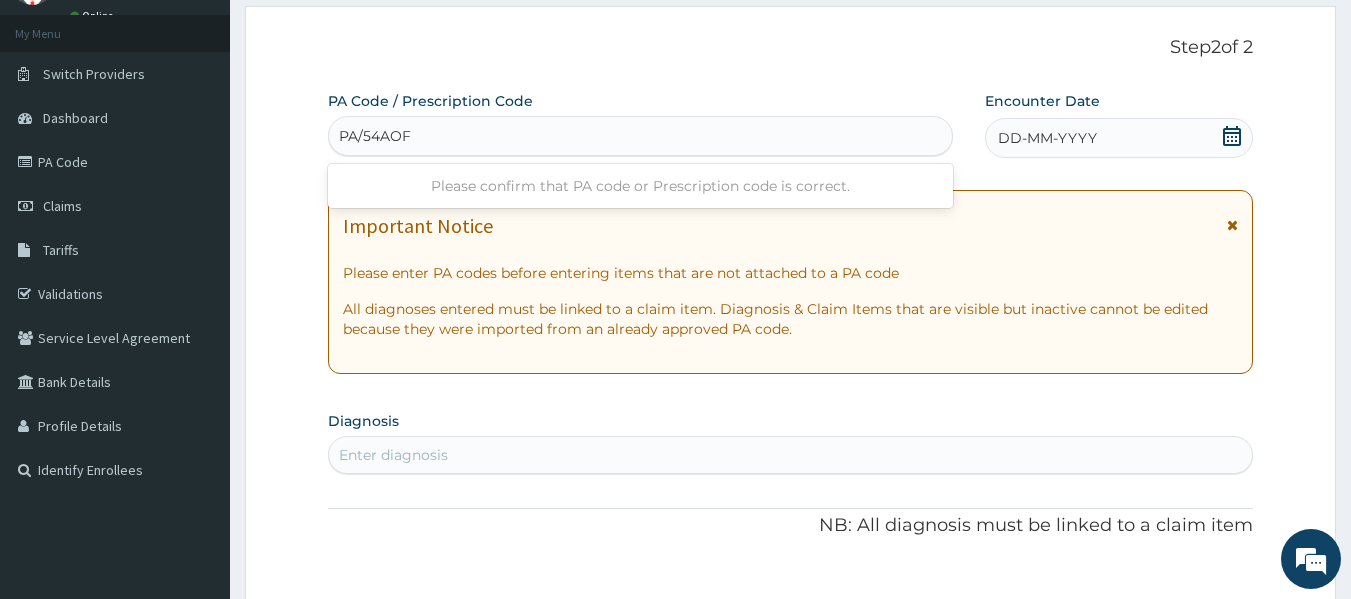 type on "PA/54AOF4" 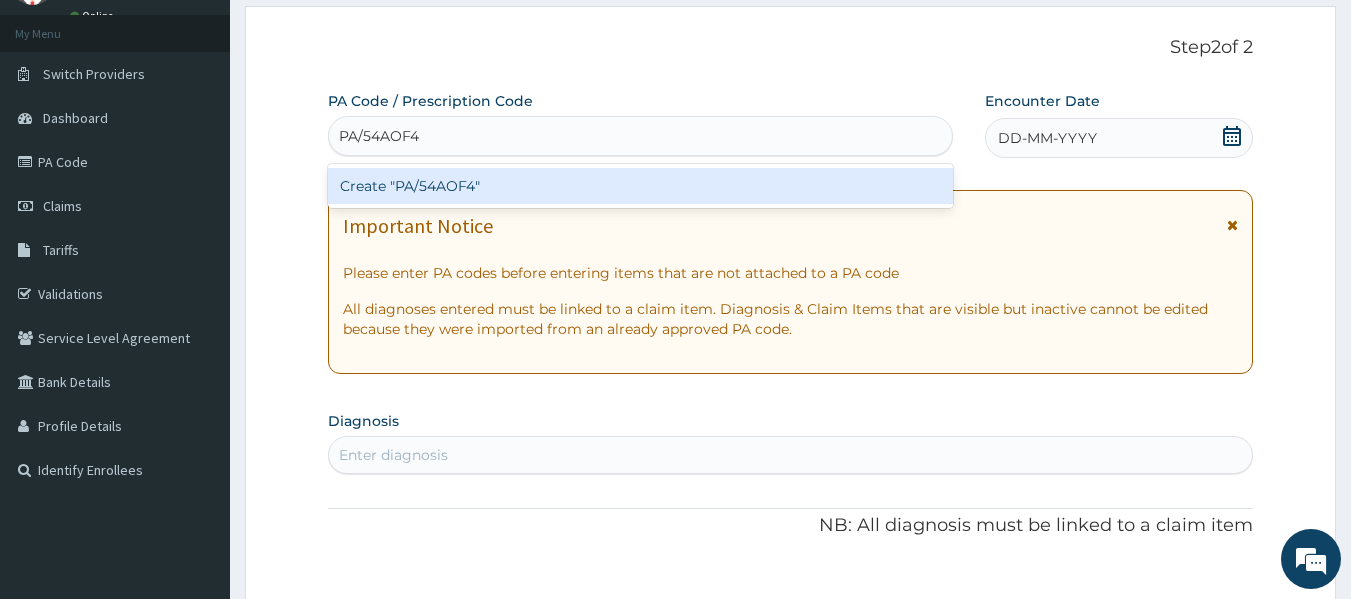 click on "Create "PA/54AOF4"" at bounding box center [641, 186] 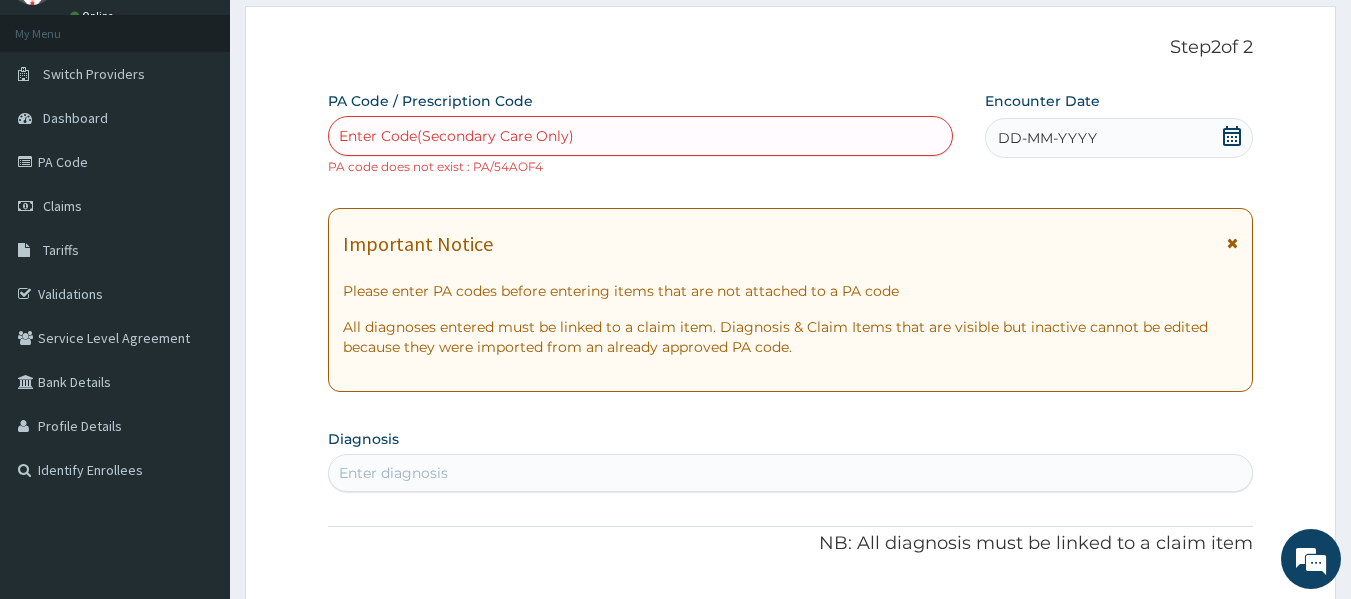 click on "Enter Code(Secondary Care Only)" at bounding box center (641, 136) 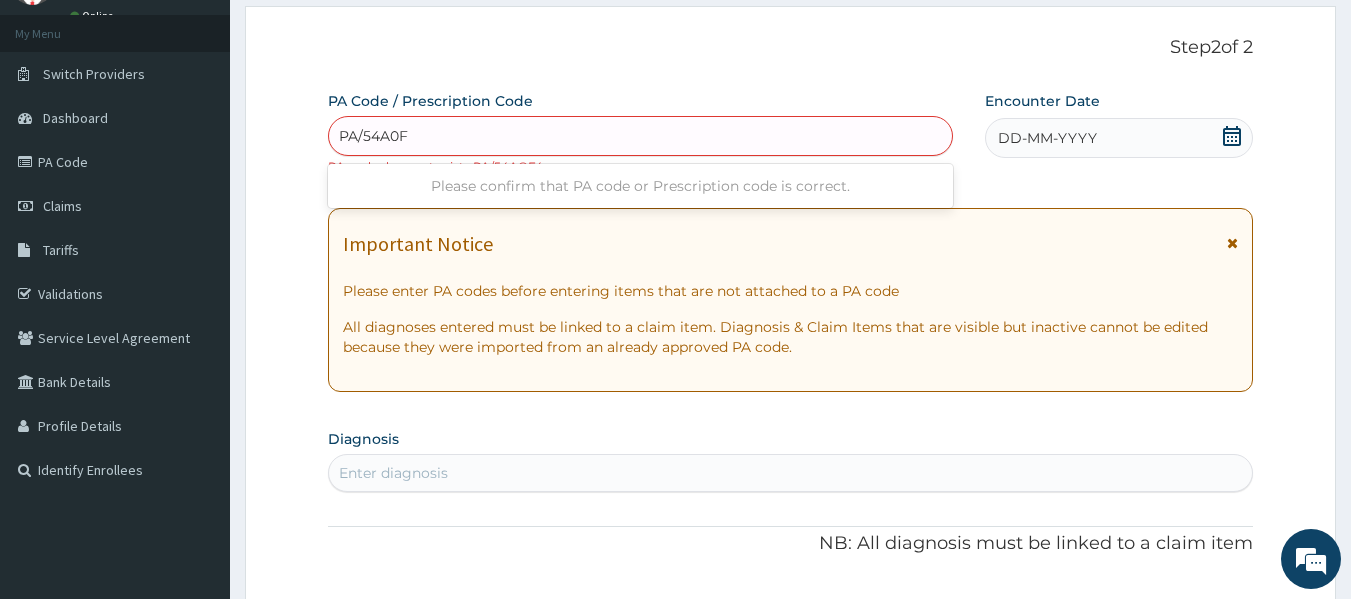 type on "PA/54A0F4" 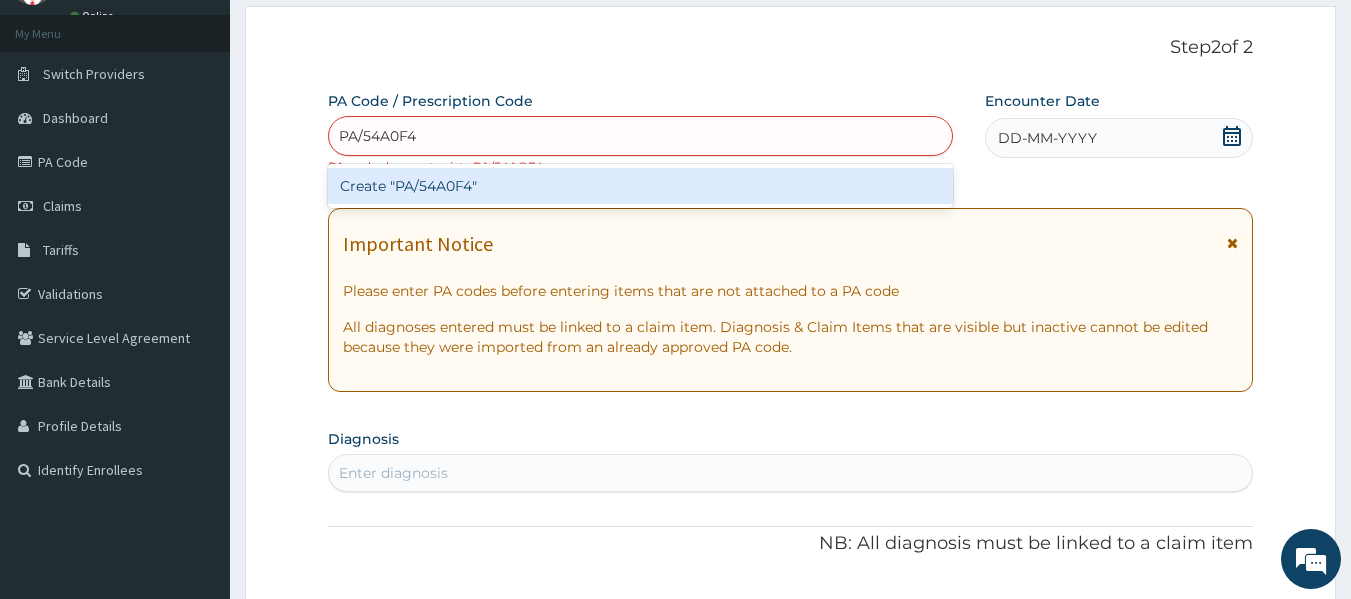 click on "Create "PA/54A0F4"" at bounding box center [641, 186] 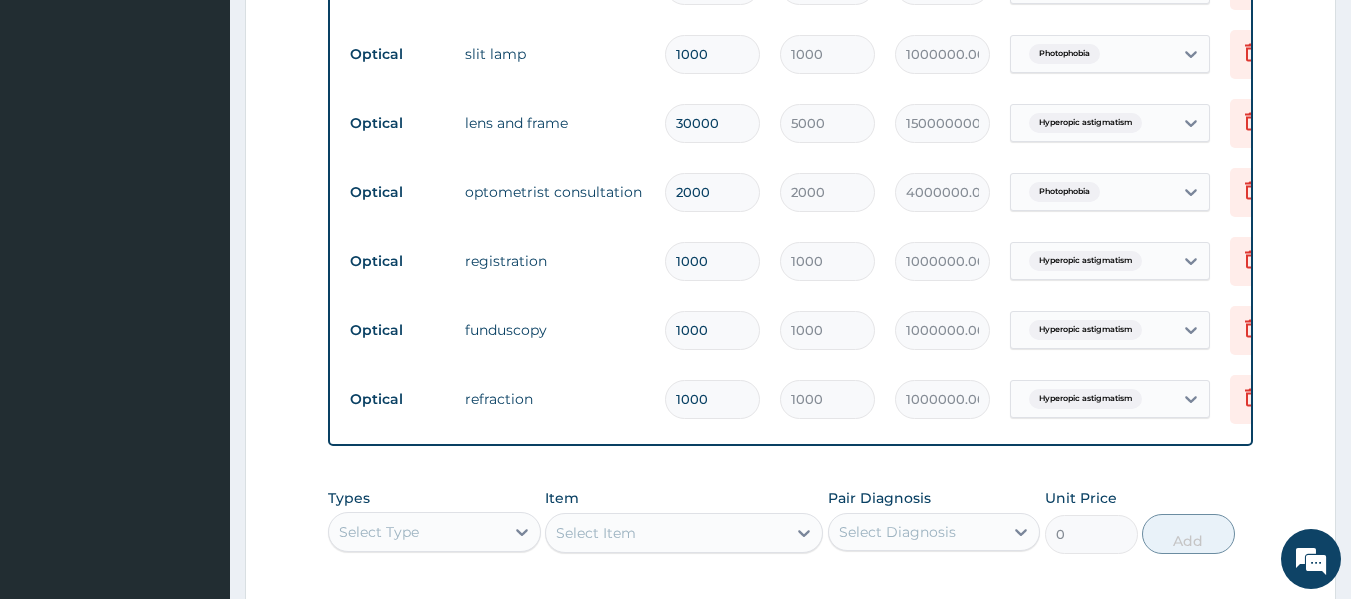 scroll, scrollTop: 747, scrollLeft: 0, axis: vertical 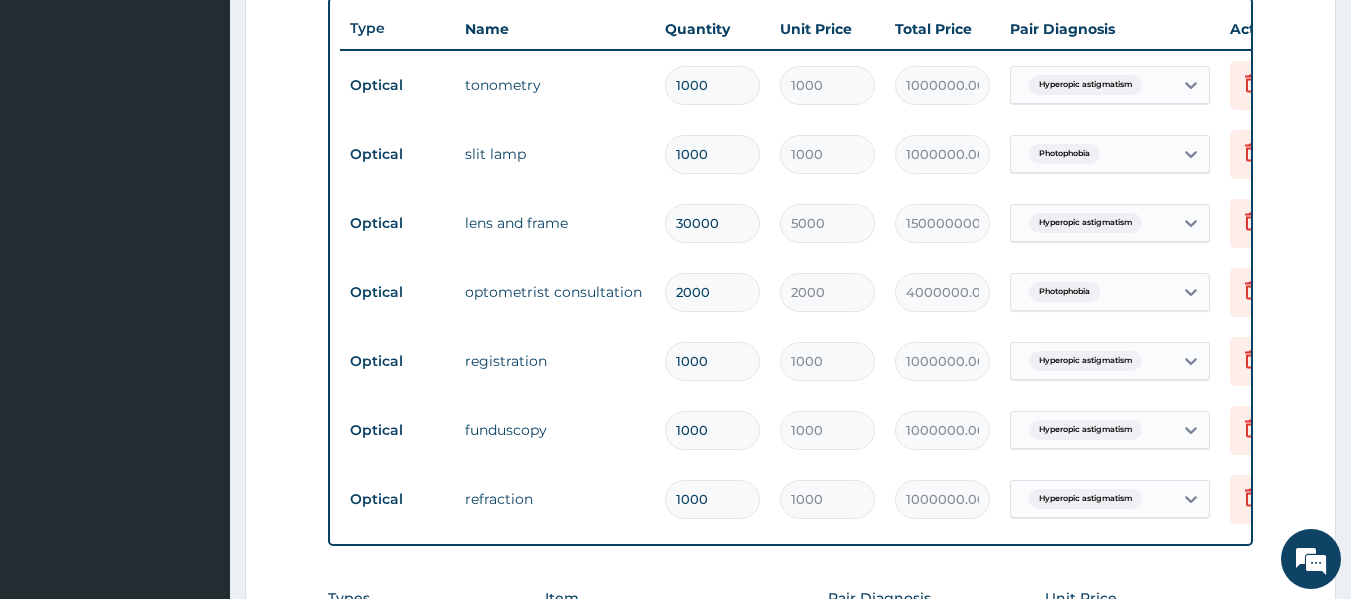 click on "30000" at bounding box center [712, 223] 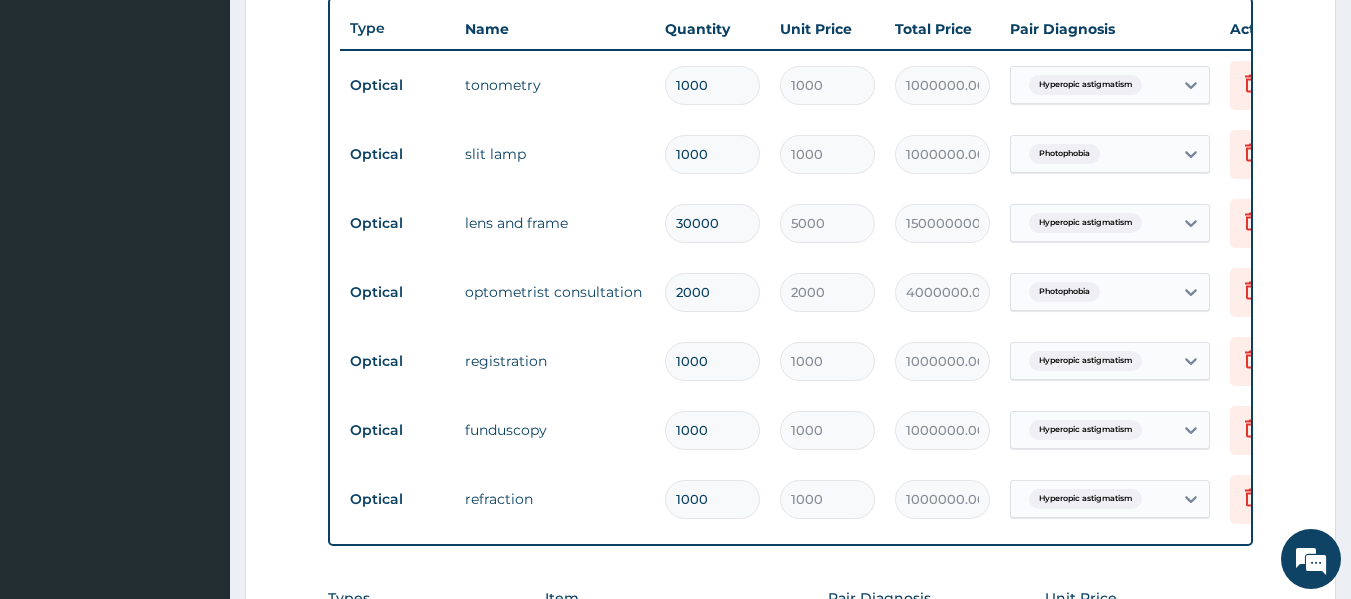 type on "3000" 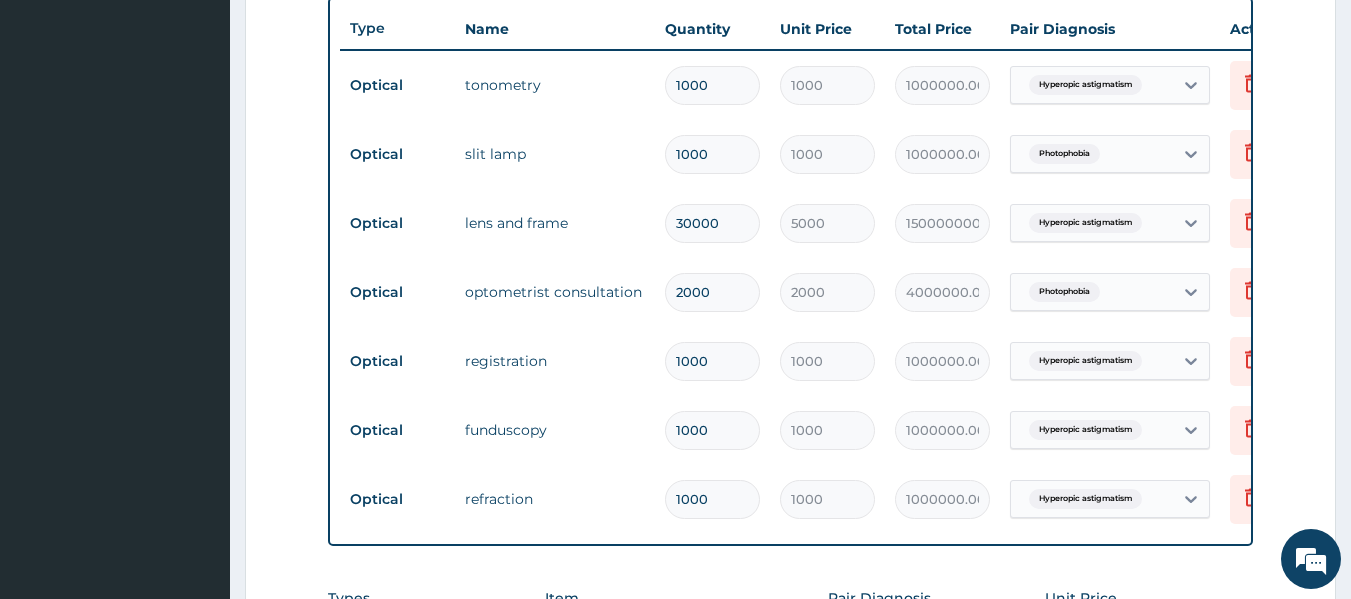 type on "15000000.00" 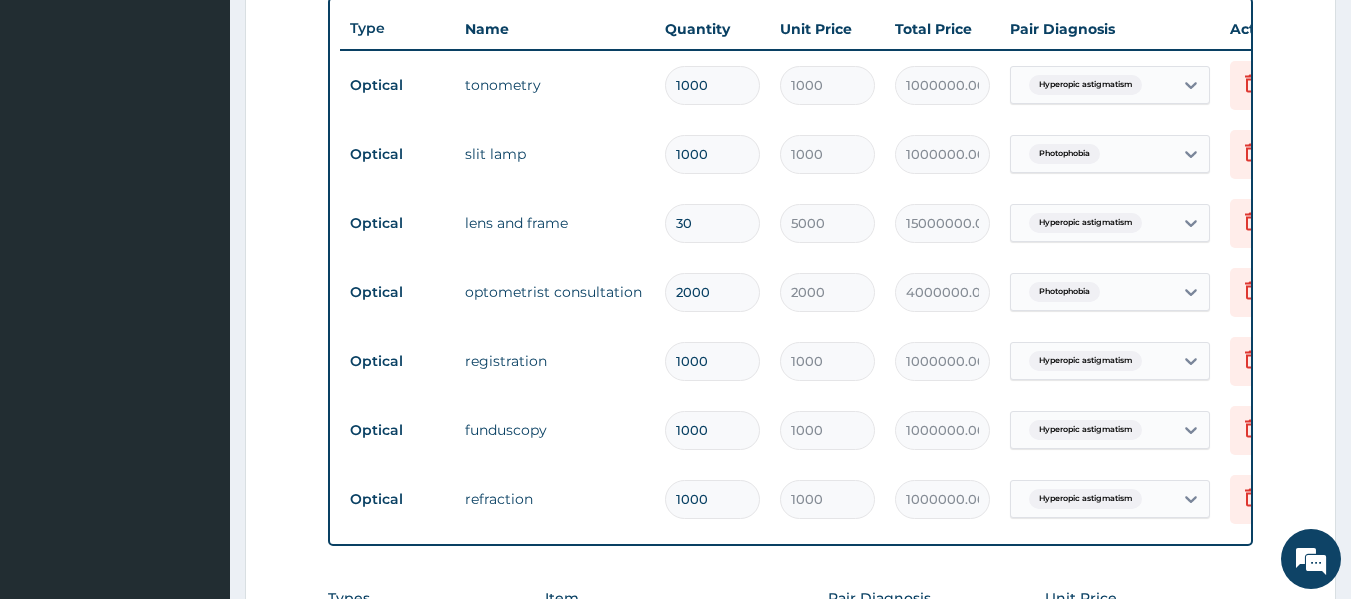 type on "3" 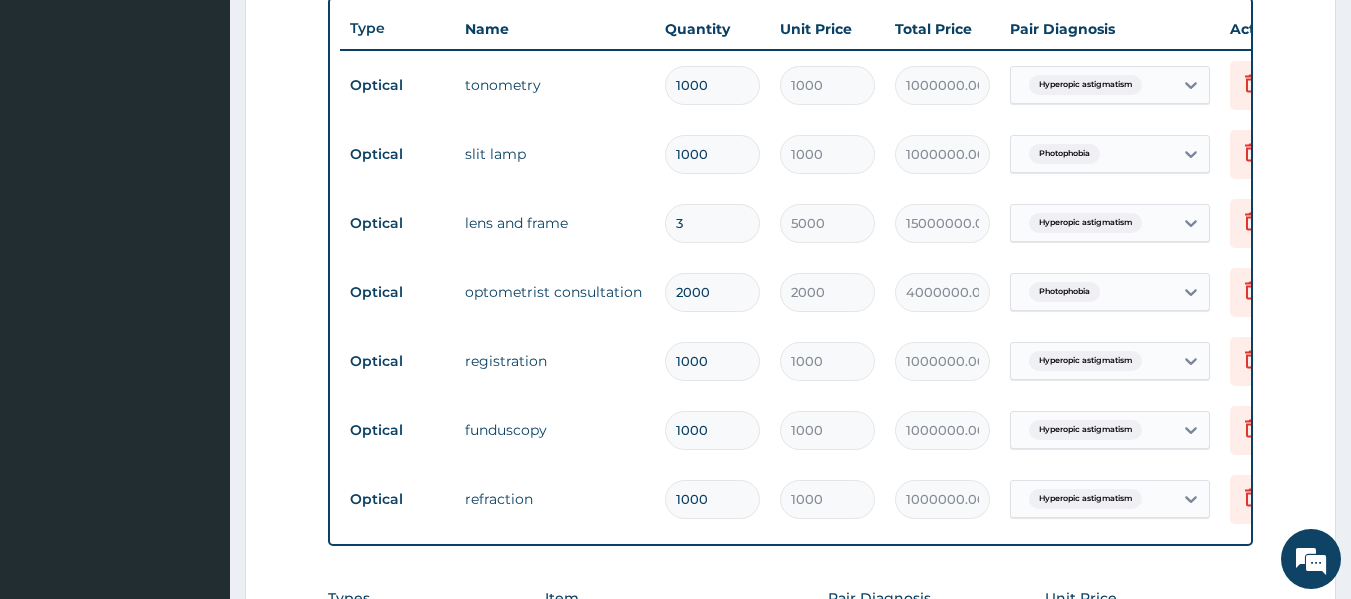 type 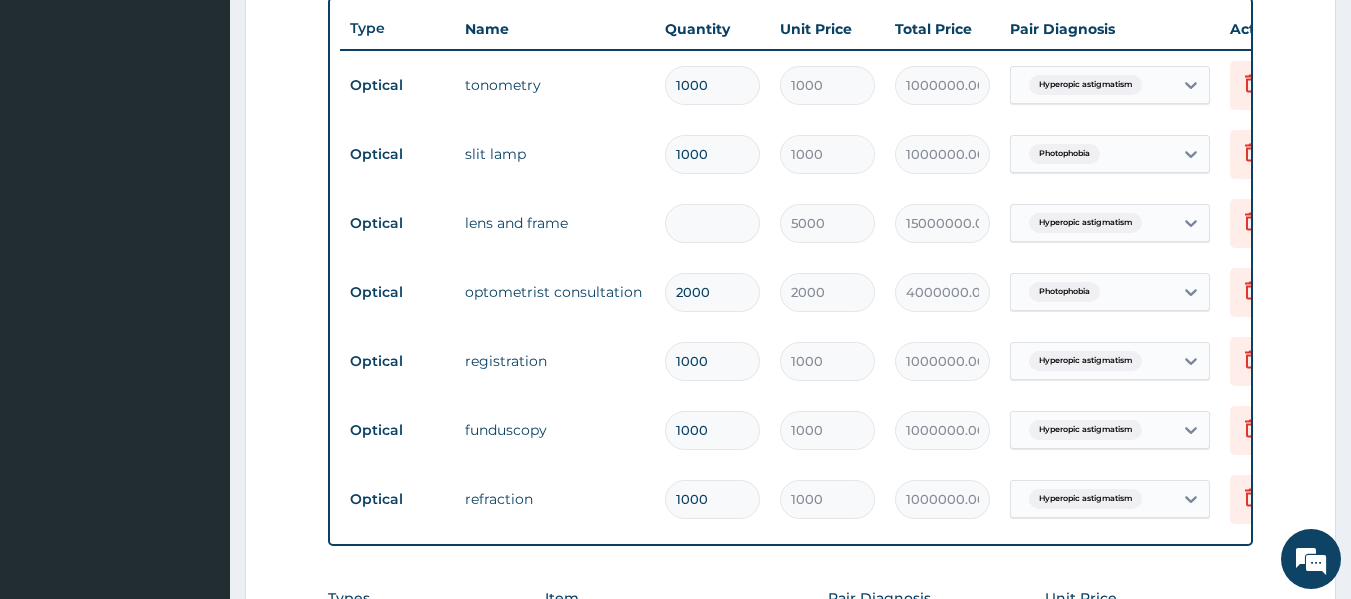 type on "0.00" 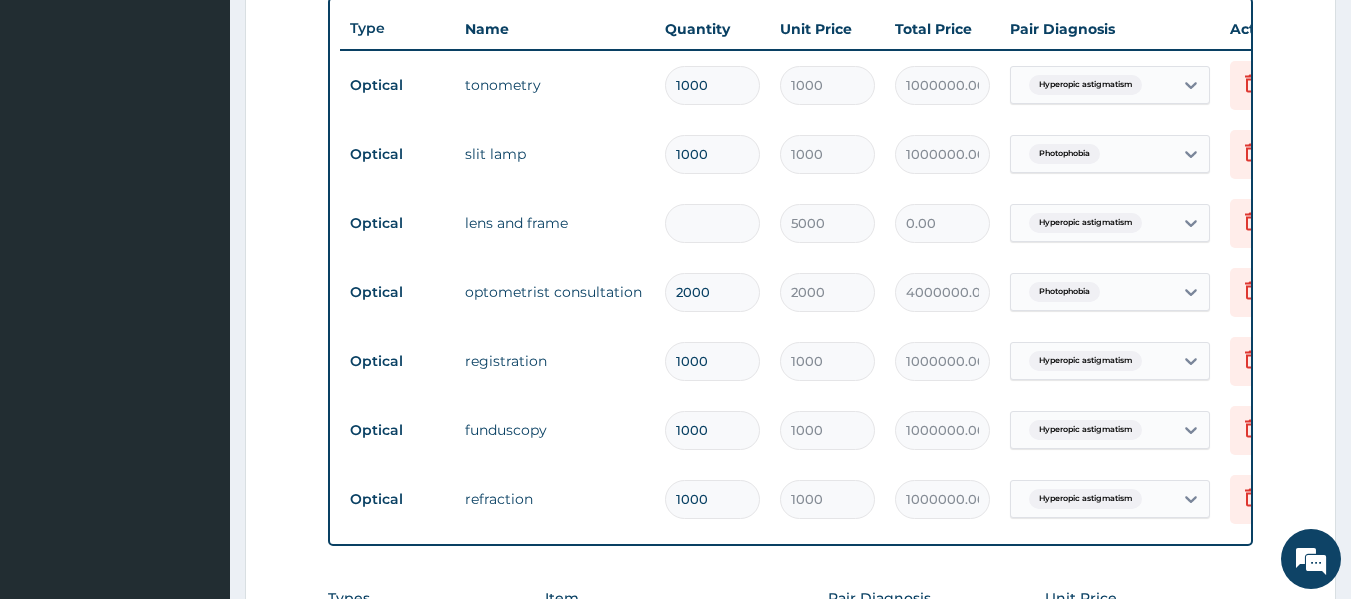 type on "1" 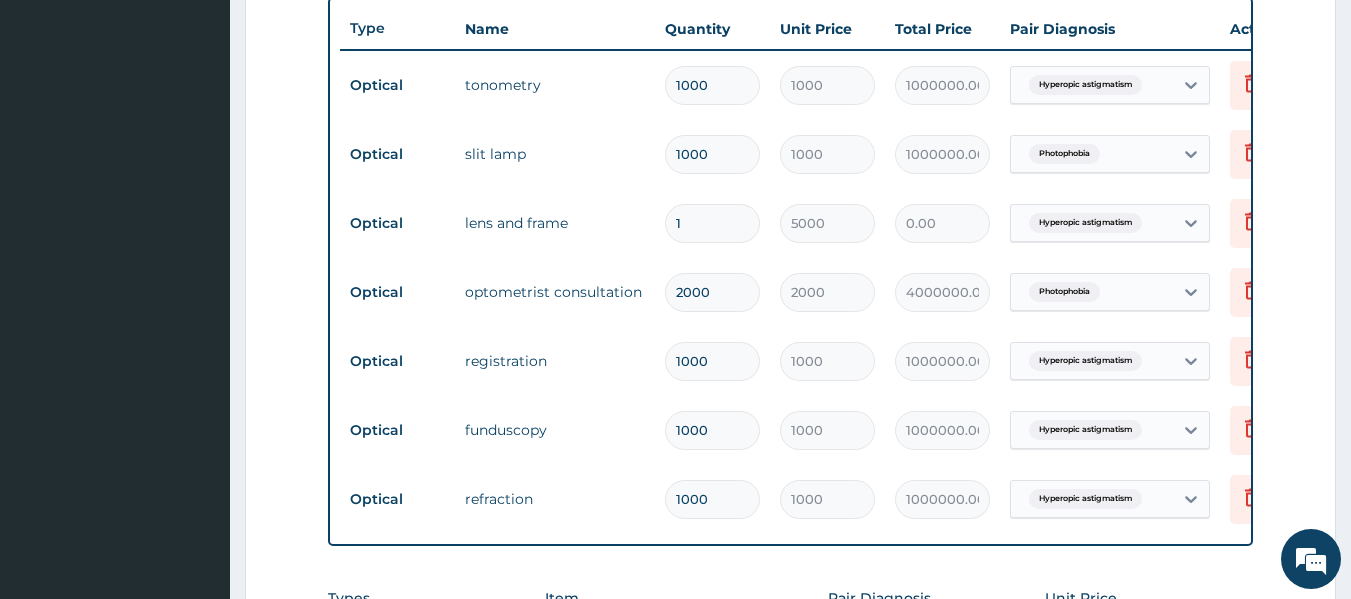 type on "5000.00" 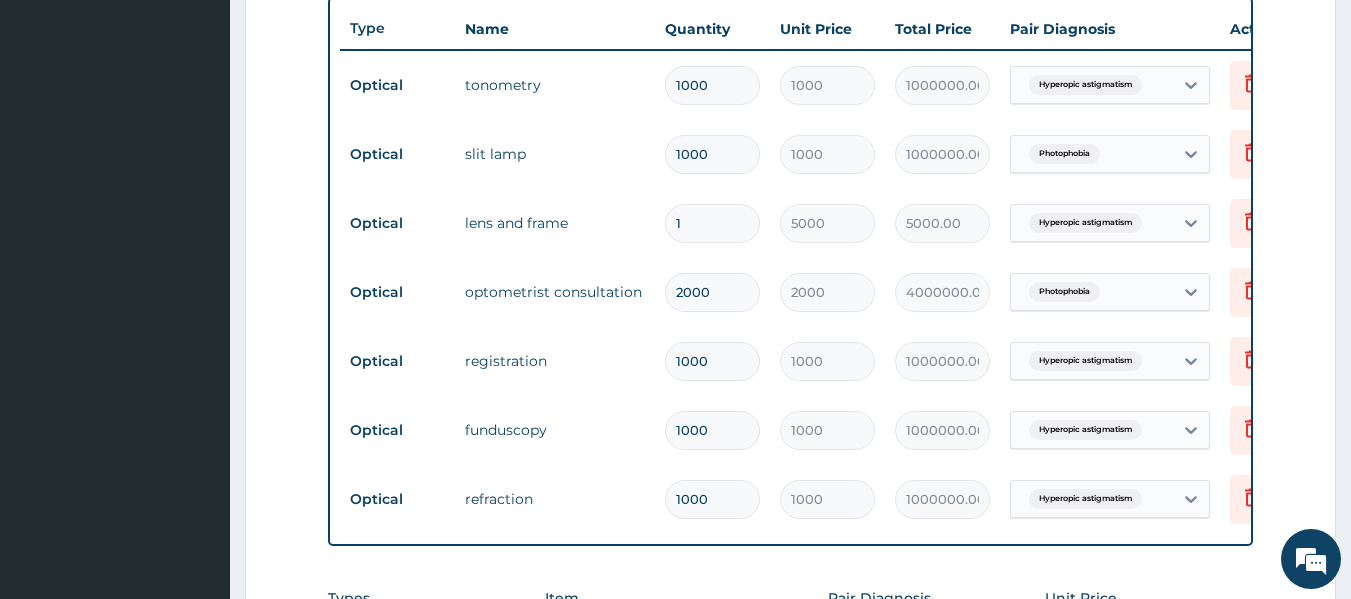 type on "10" 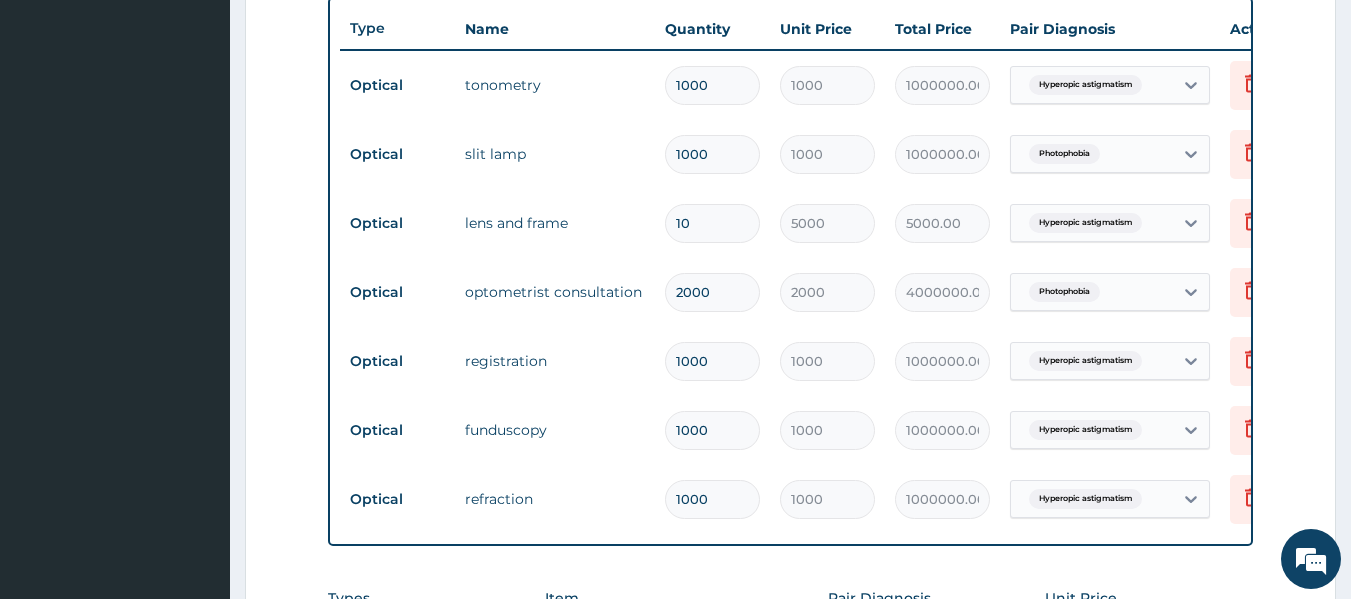 type on "50000.00" 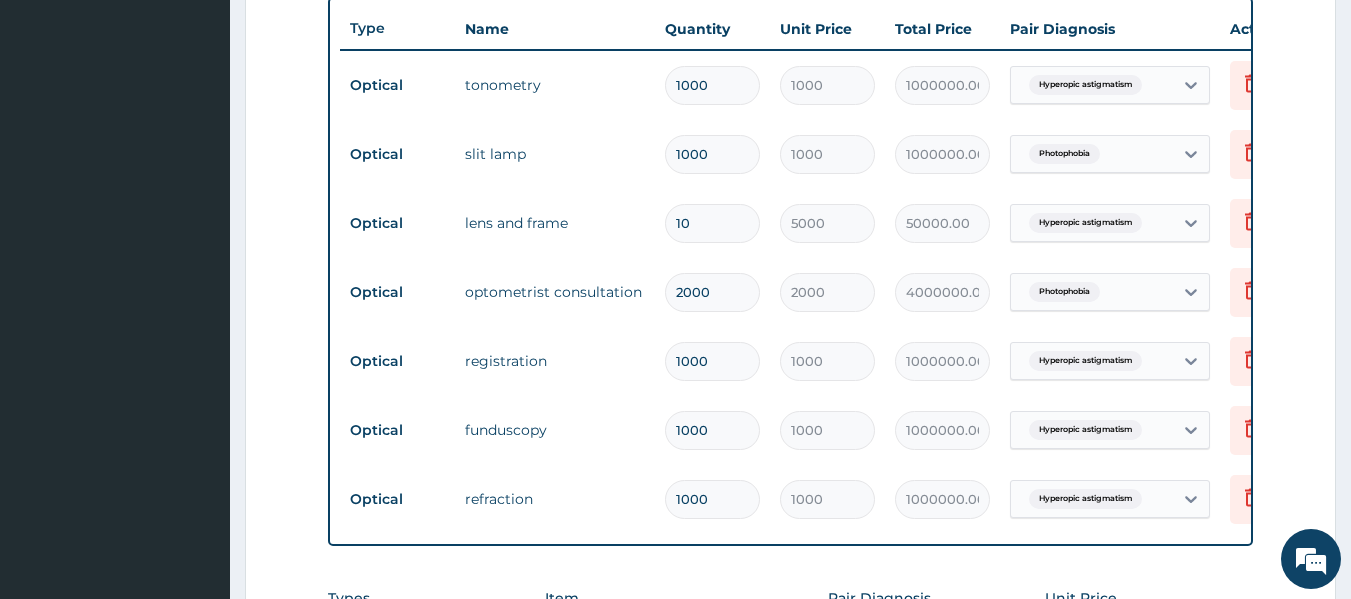 type on "100" 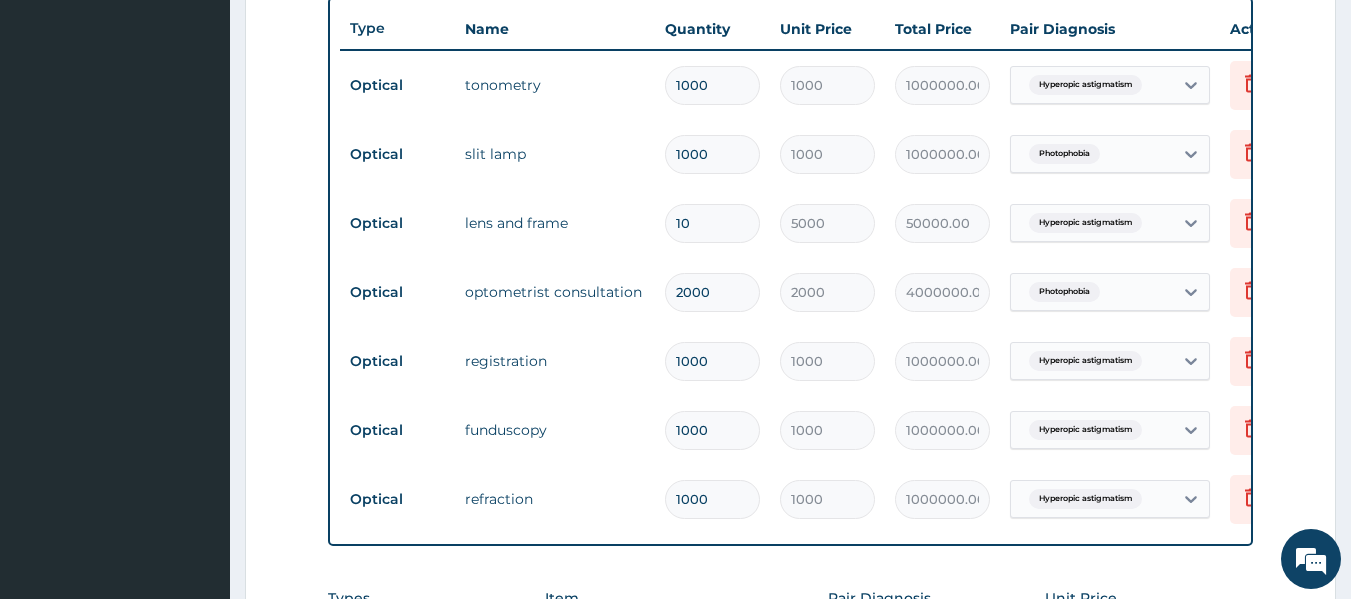 type on "500000.00" 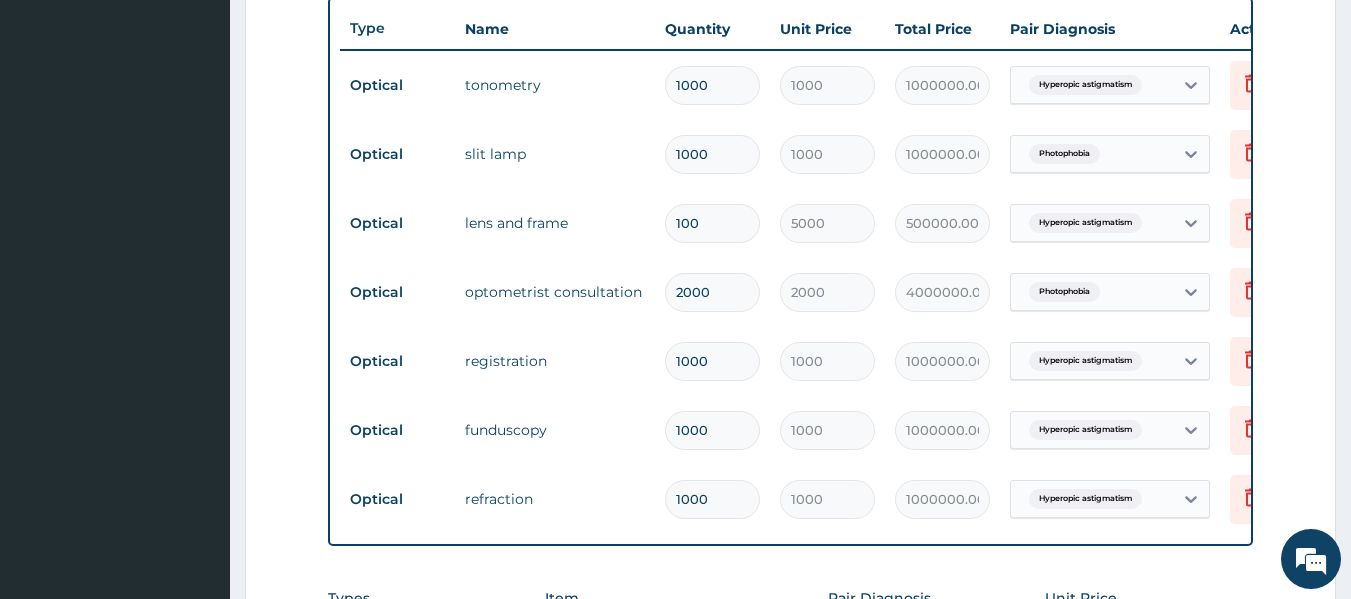 type on "1000" 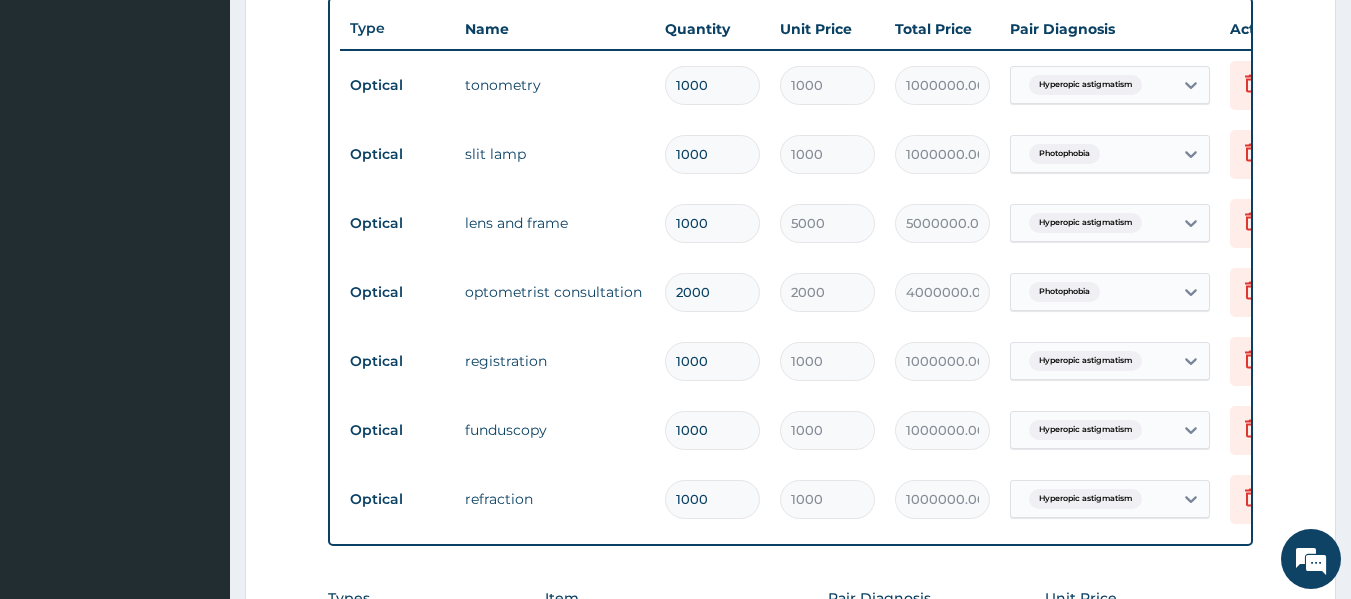 type on "10000" 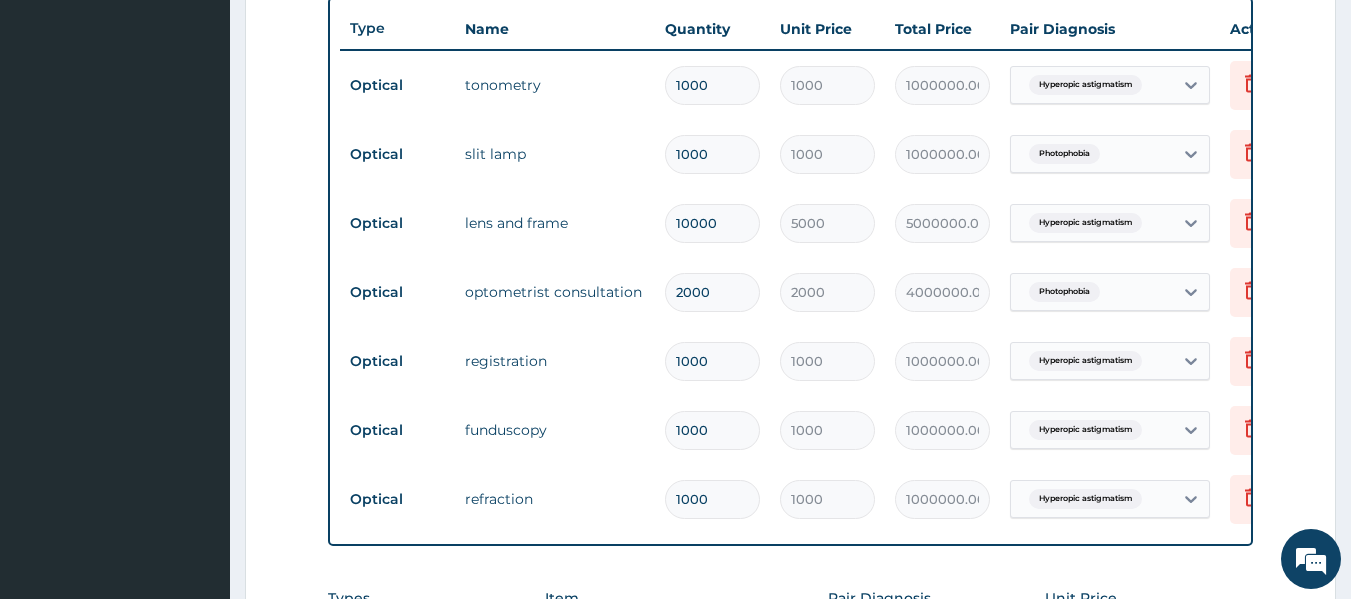 type on "50000000.00" 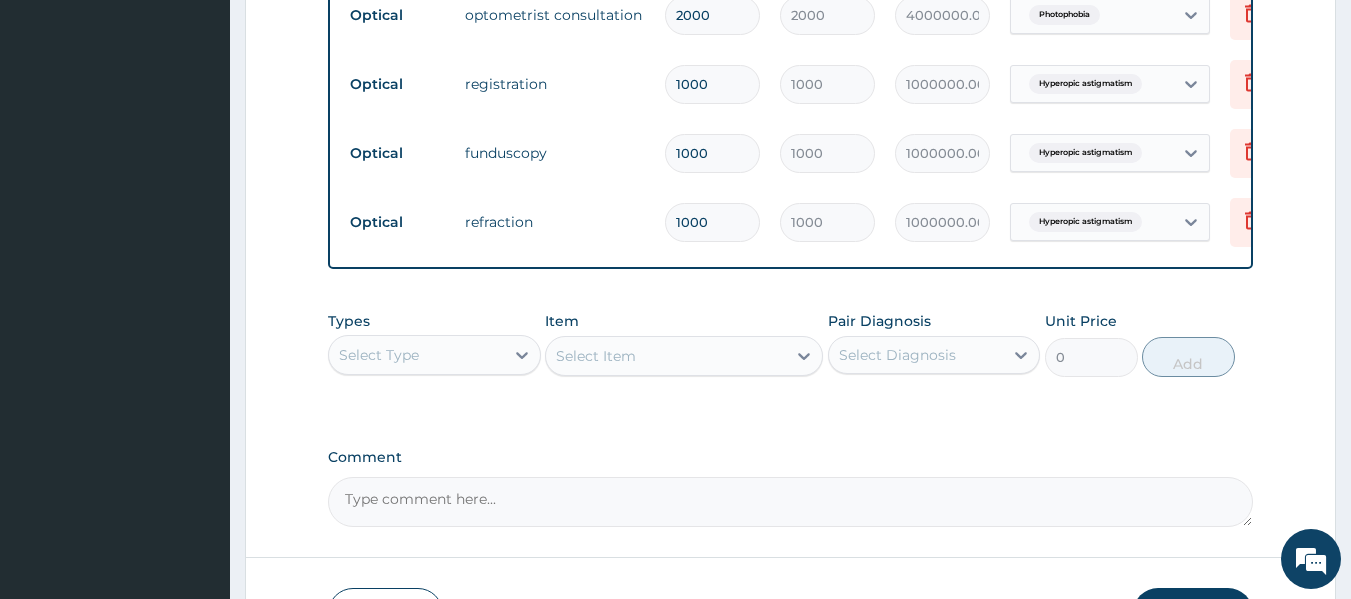 scroll, scrollTop: 1177, scrollLeft: 0, axis: vertical 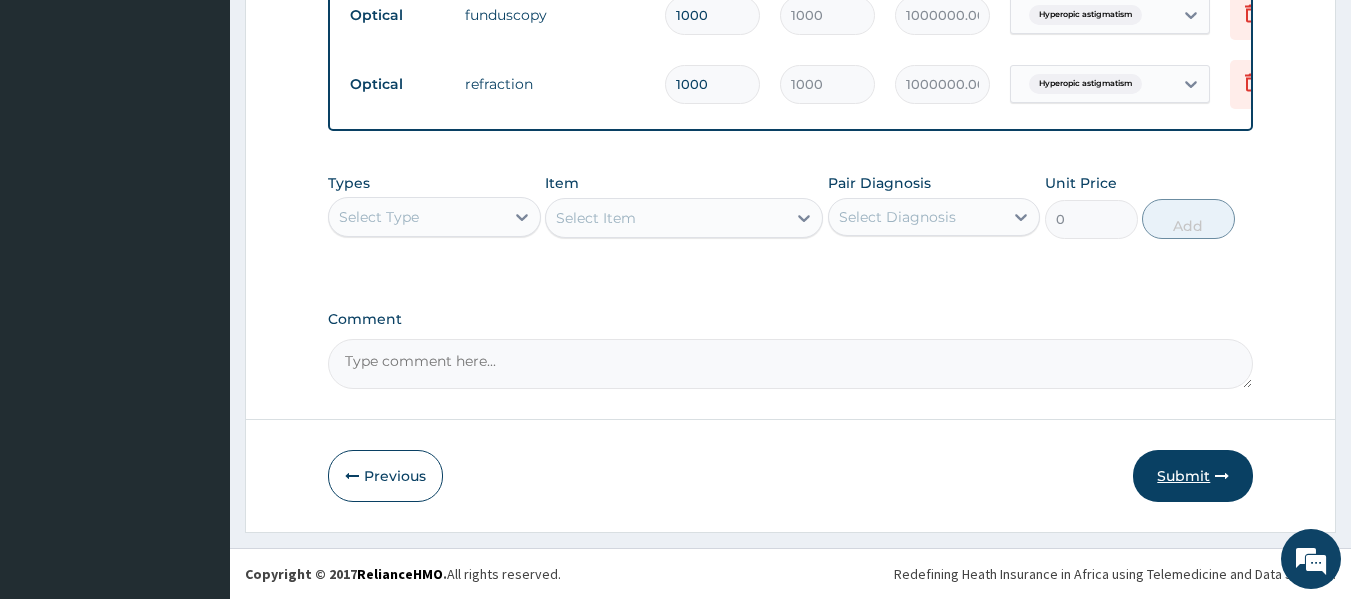 type on "10000" 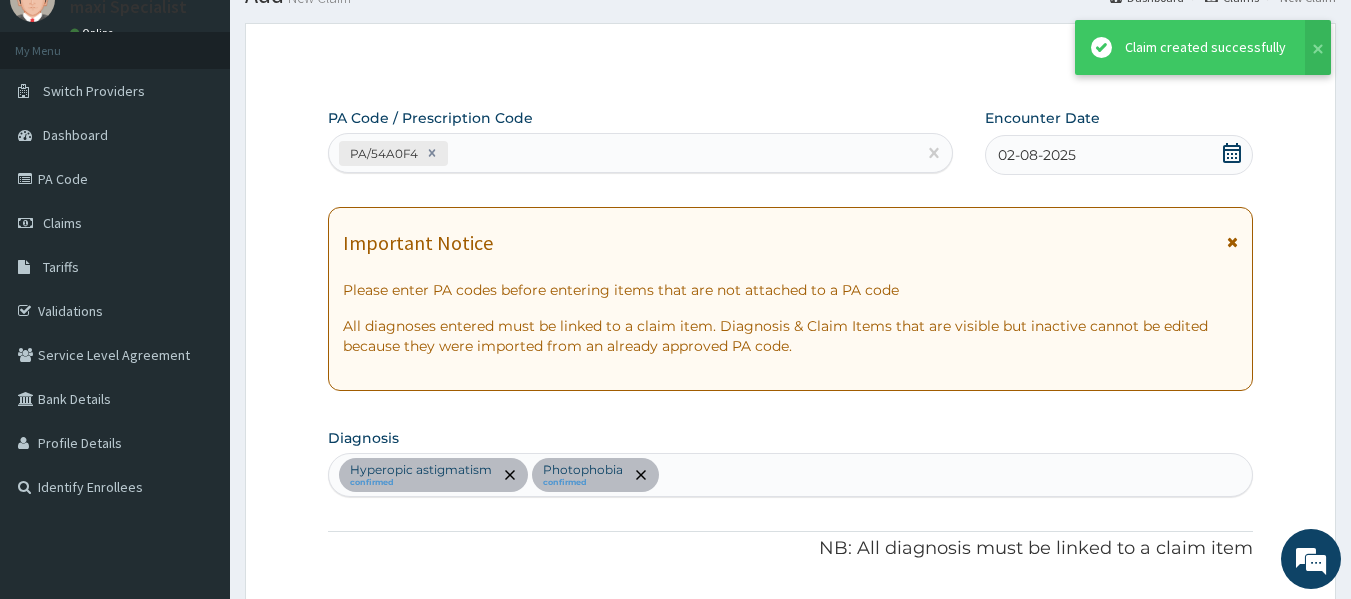 scroll, scrollTop: 1177, scrollLeft: 0, axis: vertical 